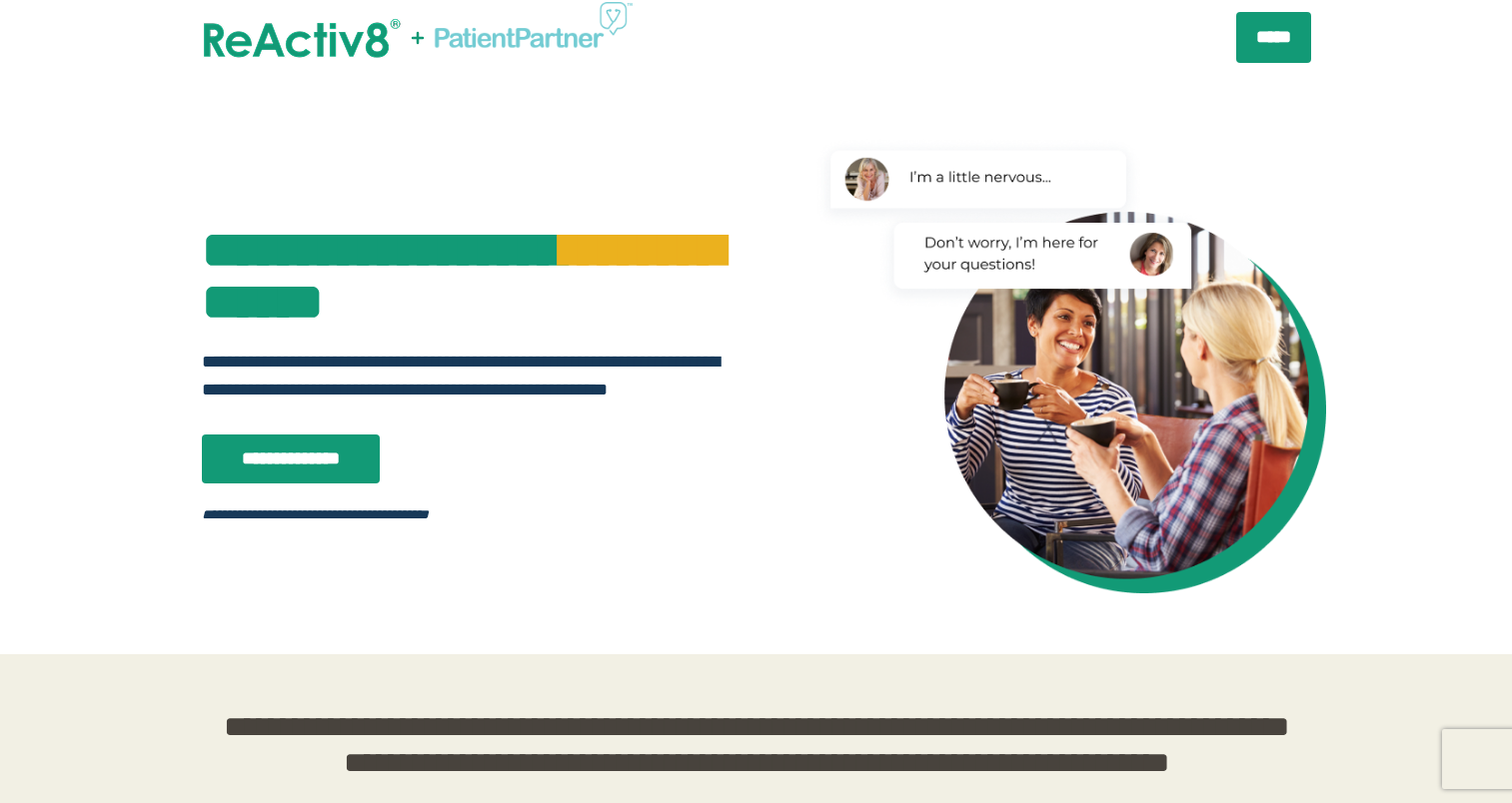 select on "**" 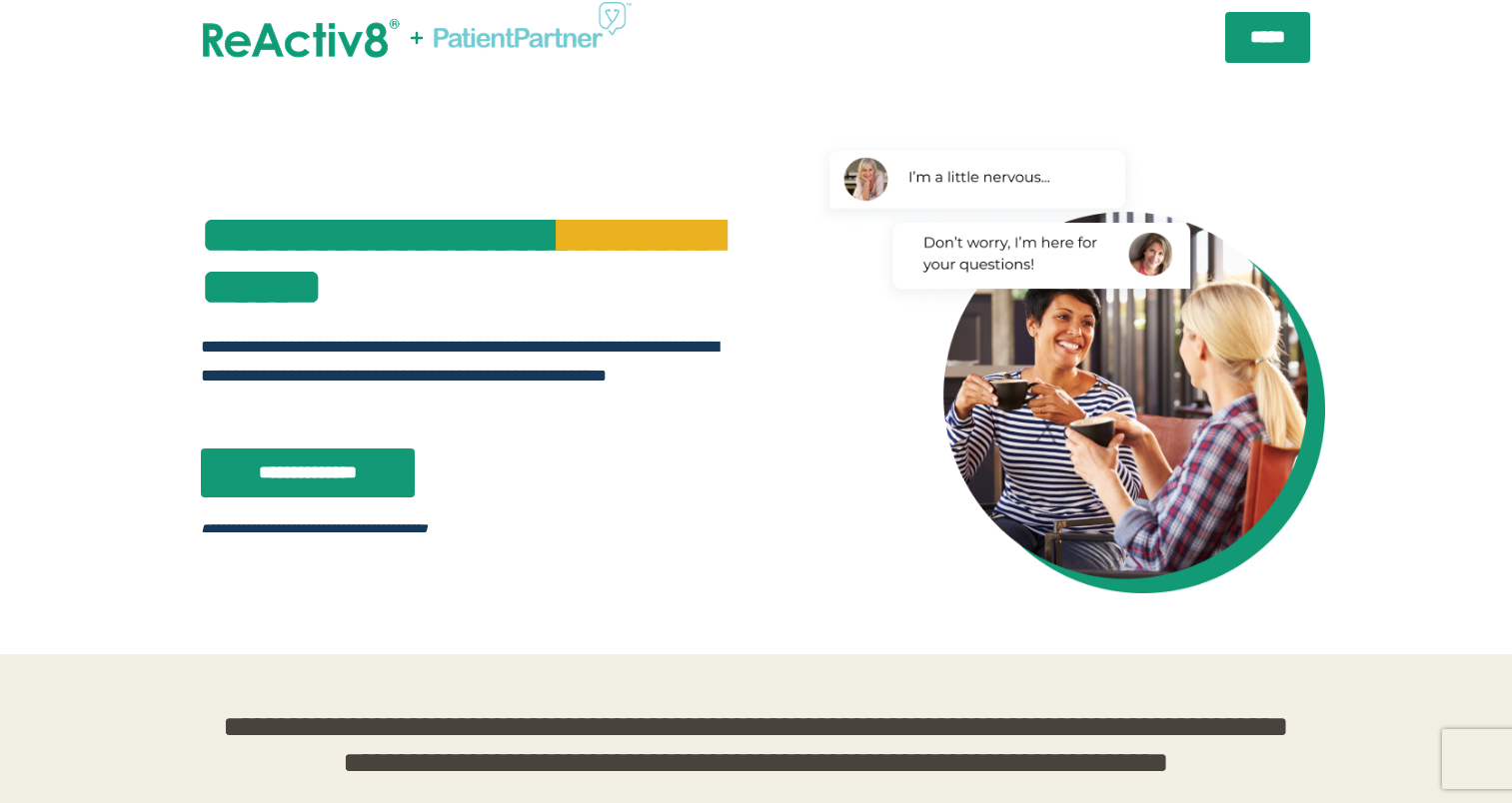 scroll, scrollTop: 0, scrollLeft: 0, axis: both 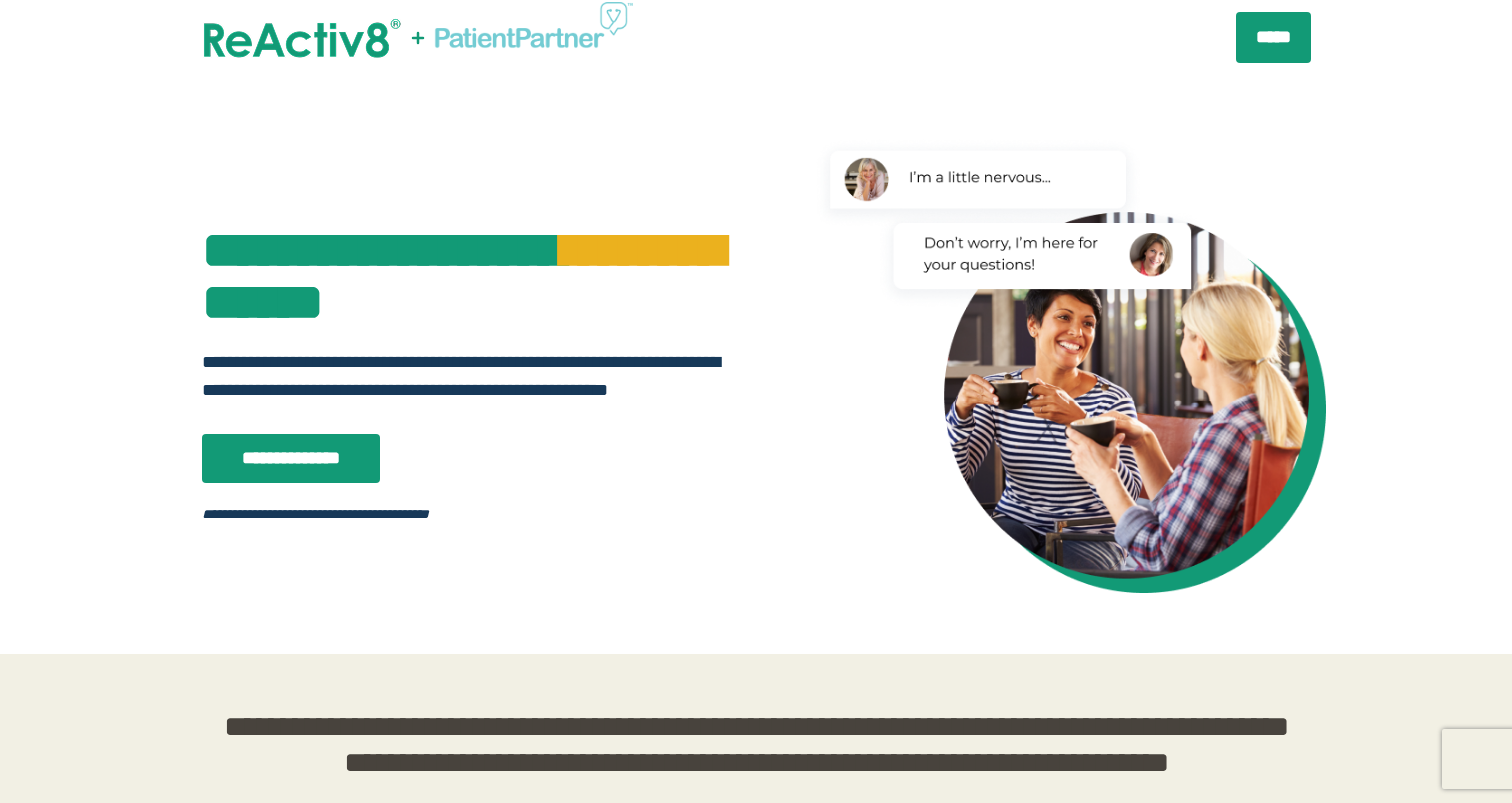 select on "**" 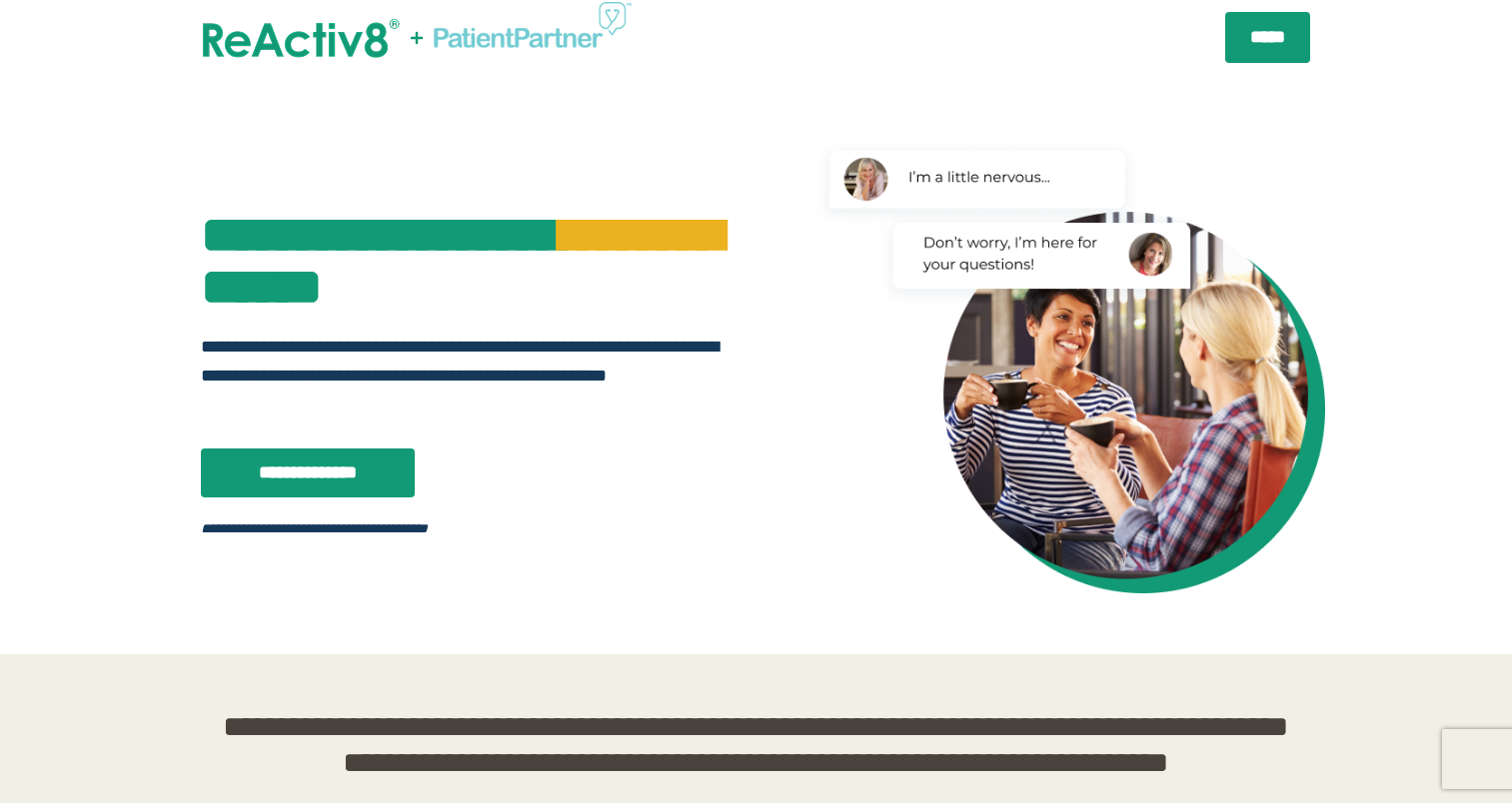 scroll, scrollTop: 0, scrollLeft: 0, axis: both 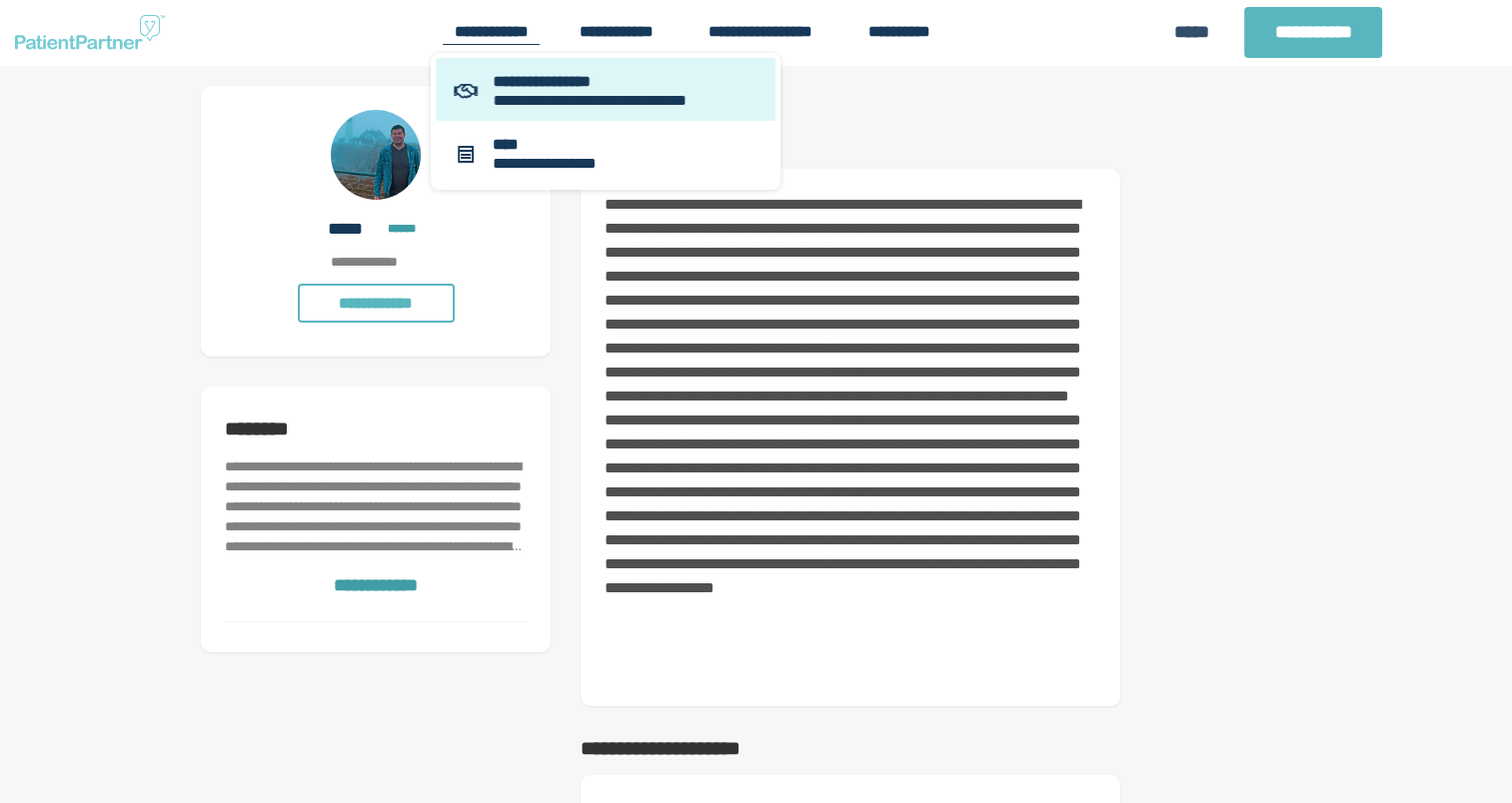 click on "**********" at bounding box center [626, 100] 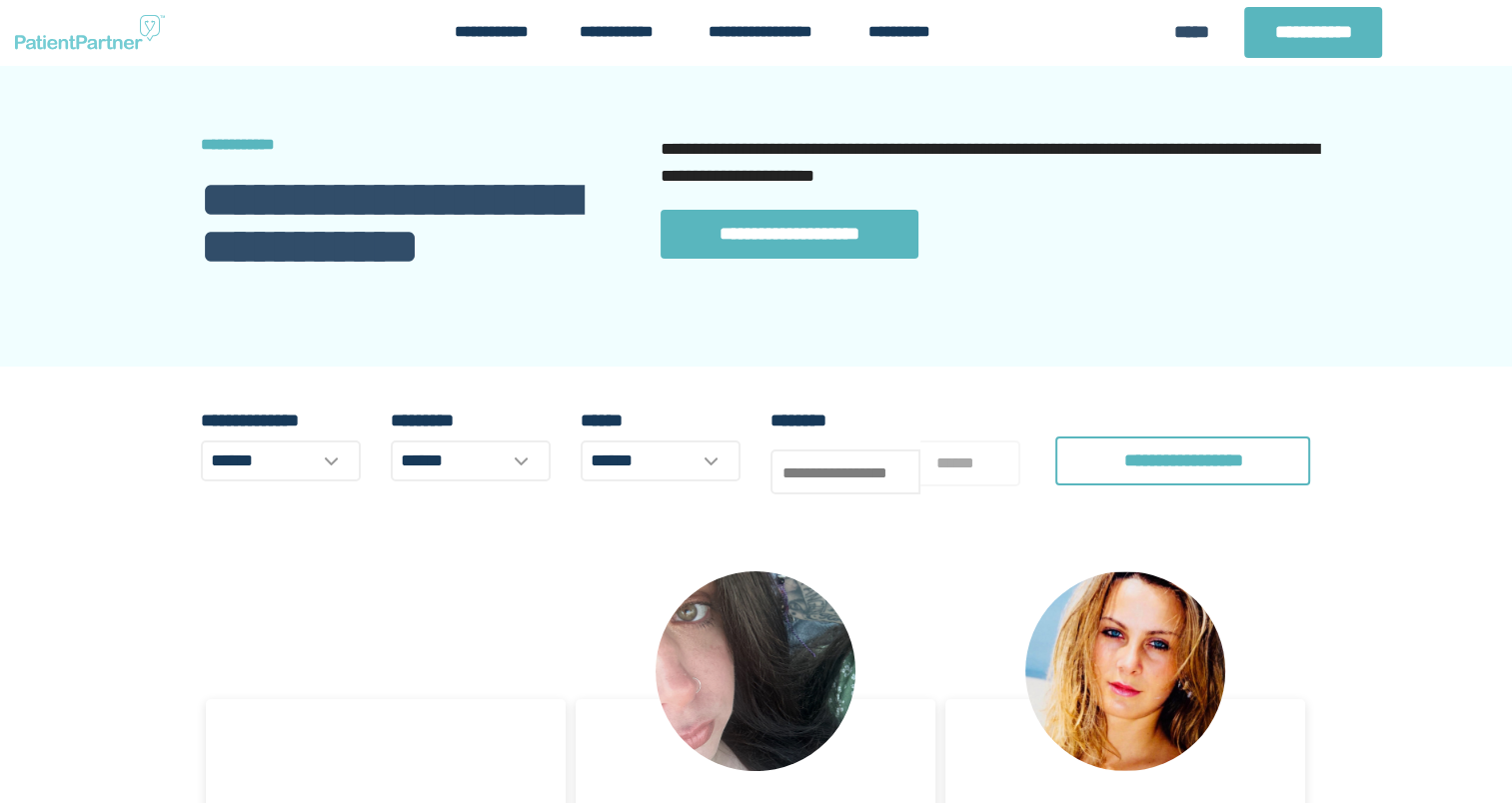 click on "**********" at bounding box center [281, 420] 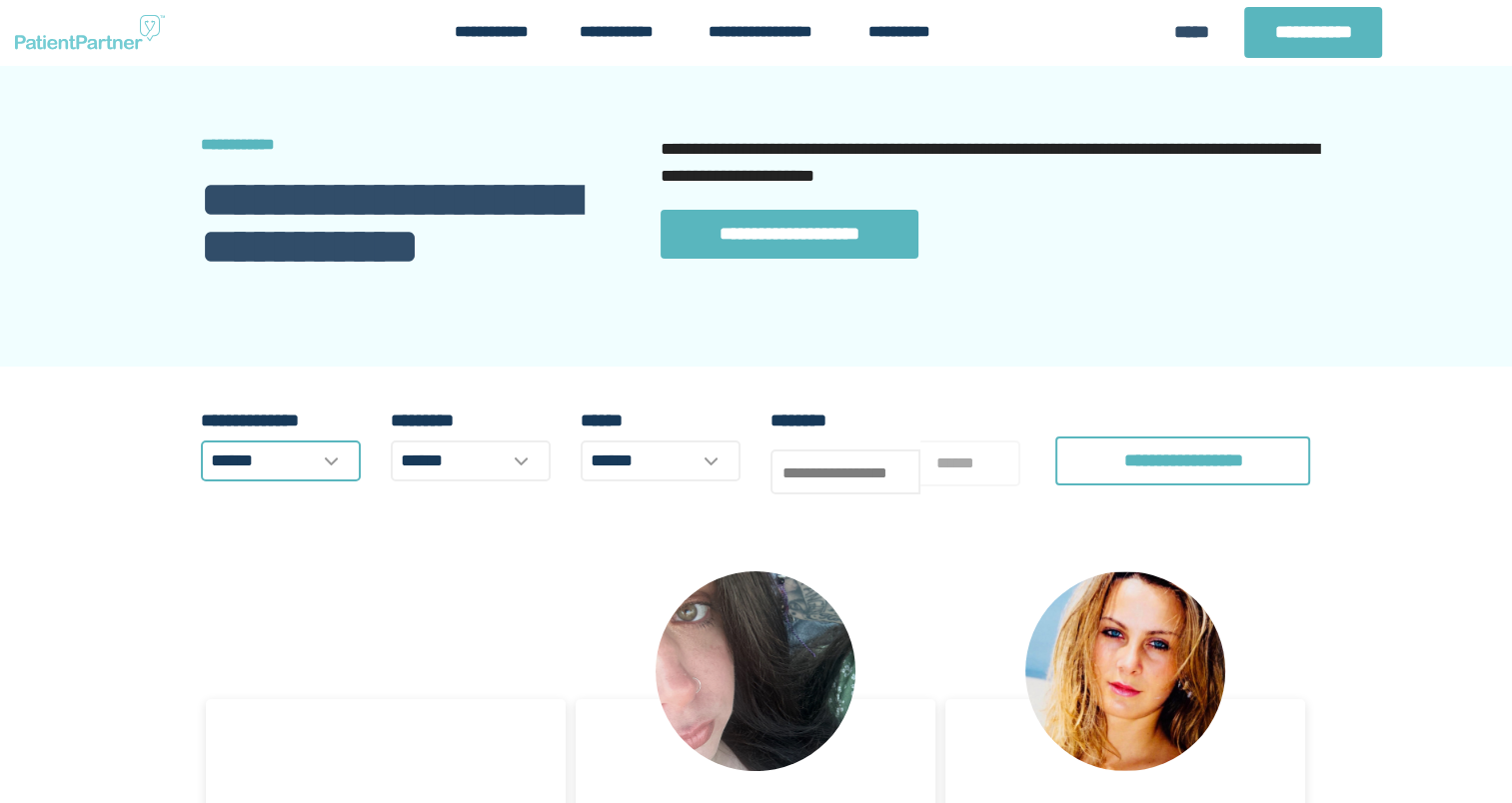 click on "******" at bounding box center [281, 460] 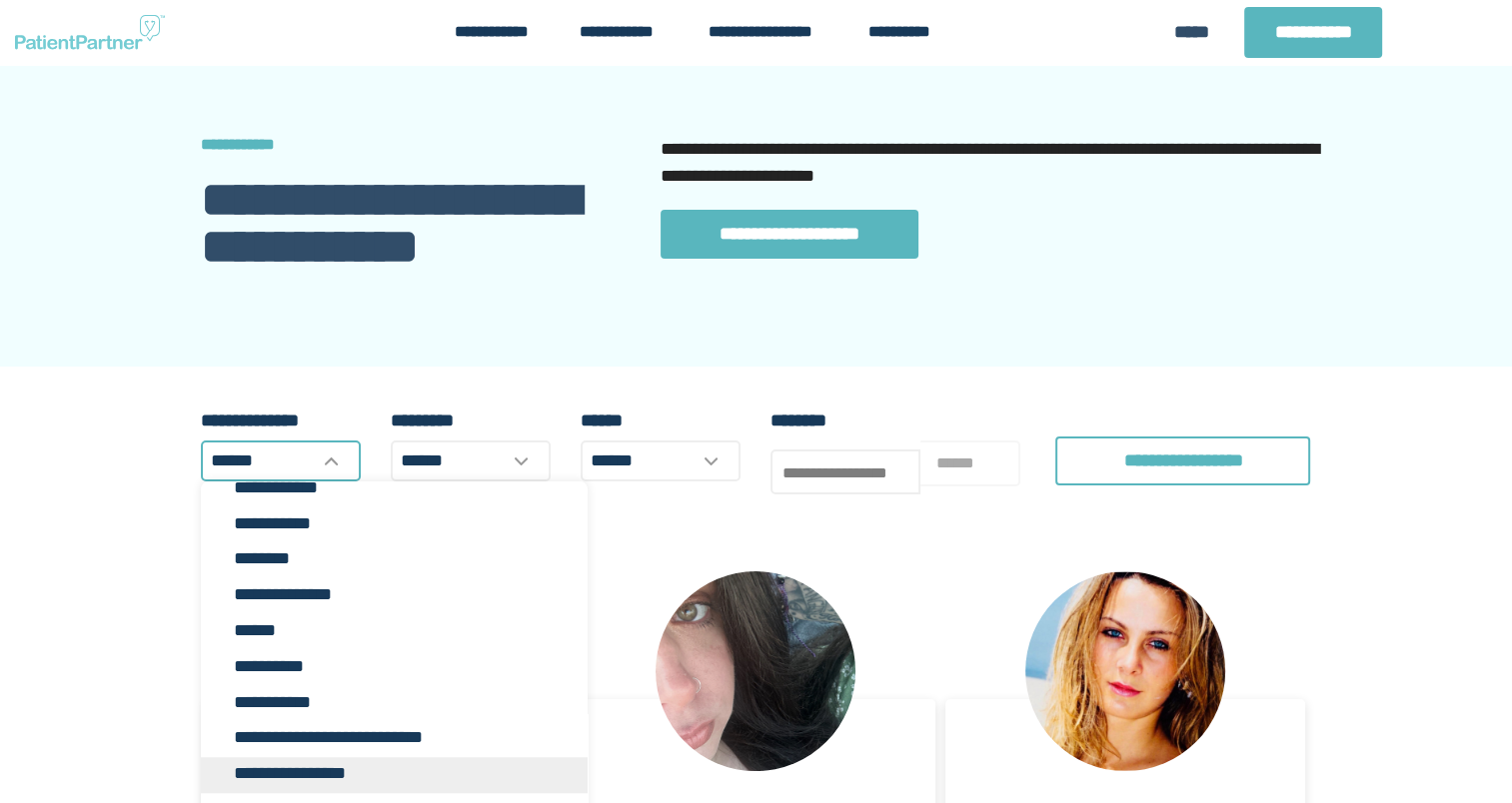 scroll, scrollTop: 1898, scrollLeft: 0, axis: vertical 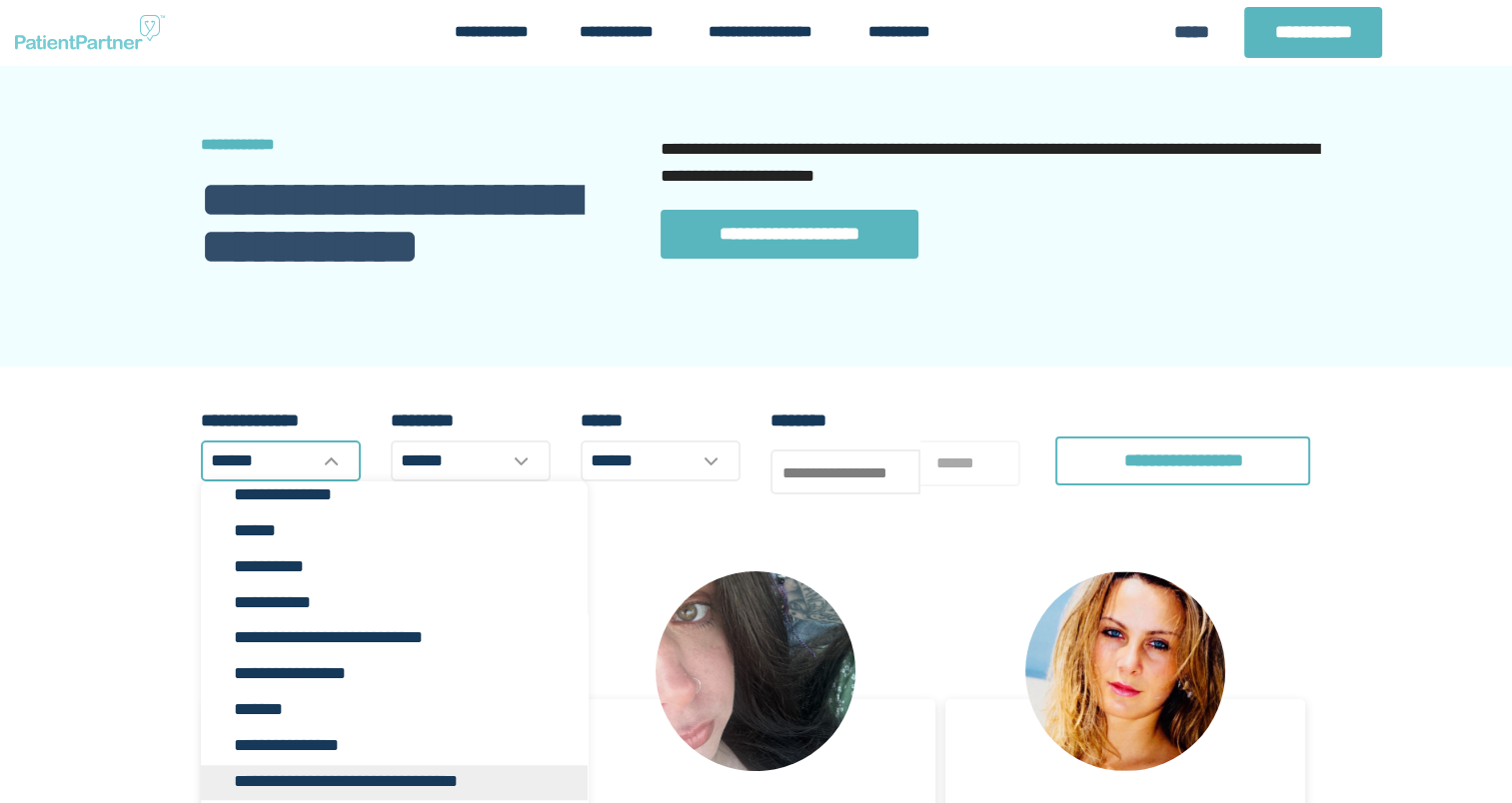 click on "**********" at bounding box center (402, 781) 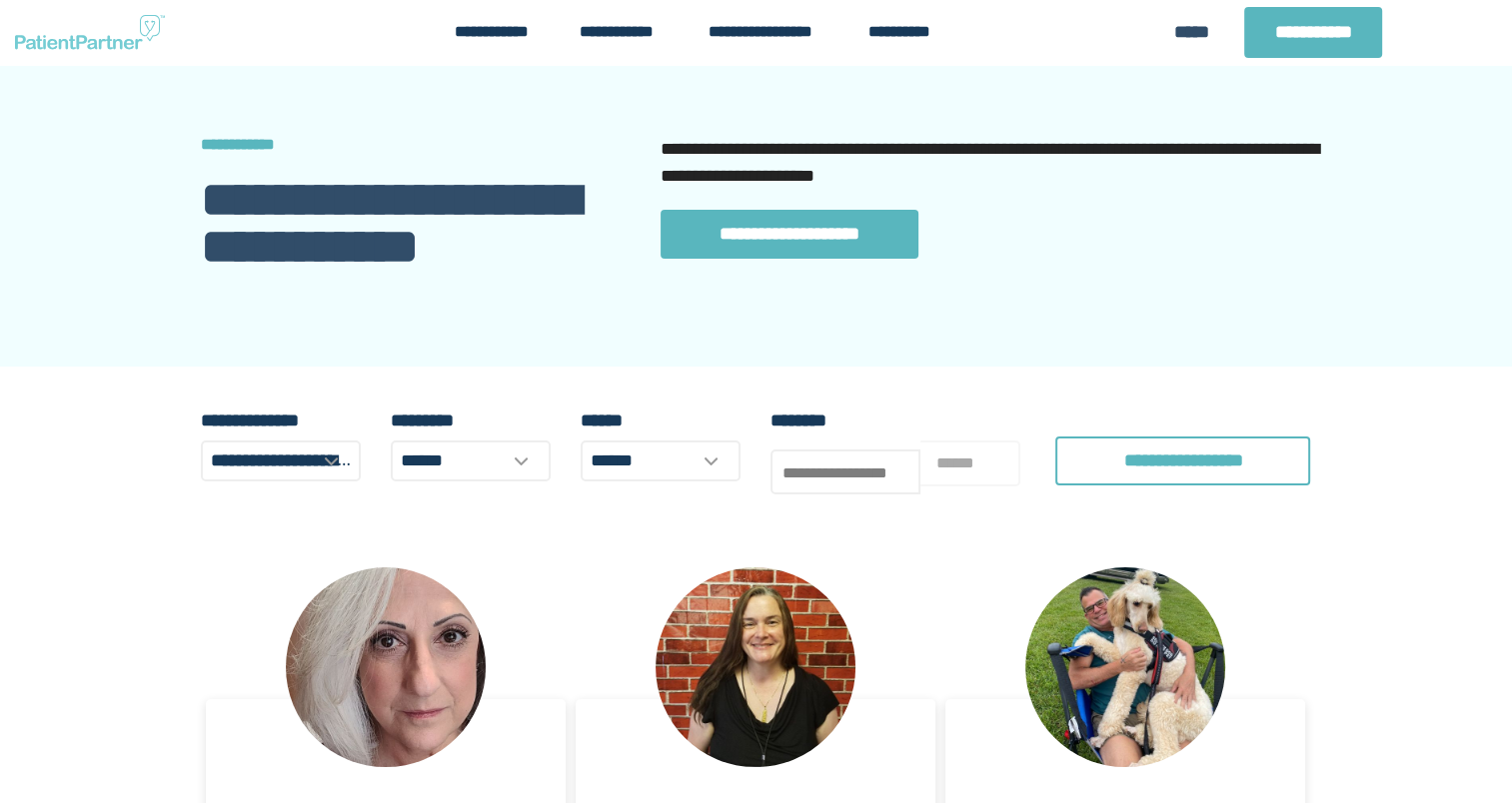 click on "**********" at bounding box center (756, 1858) 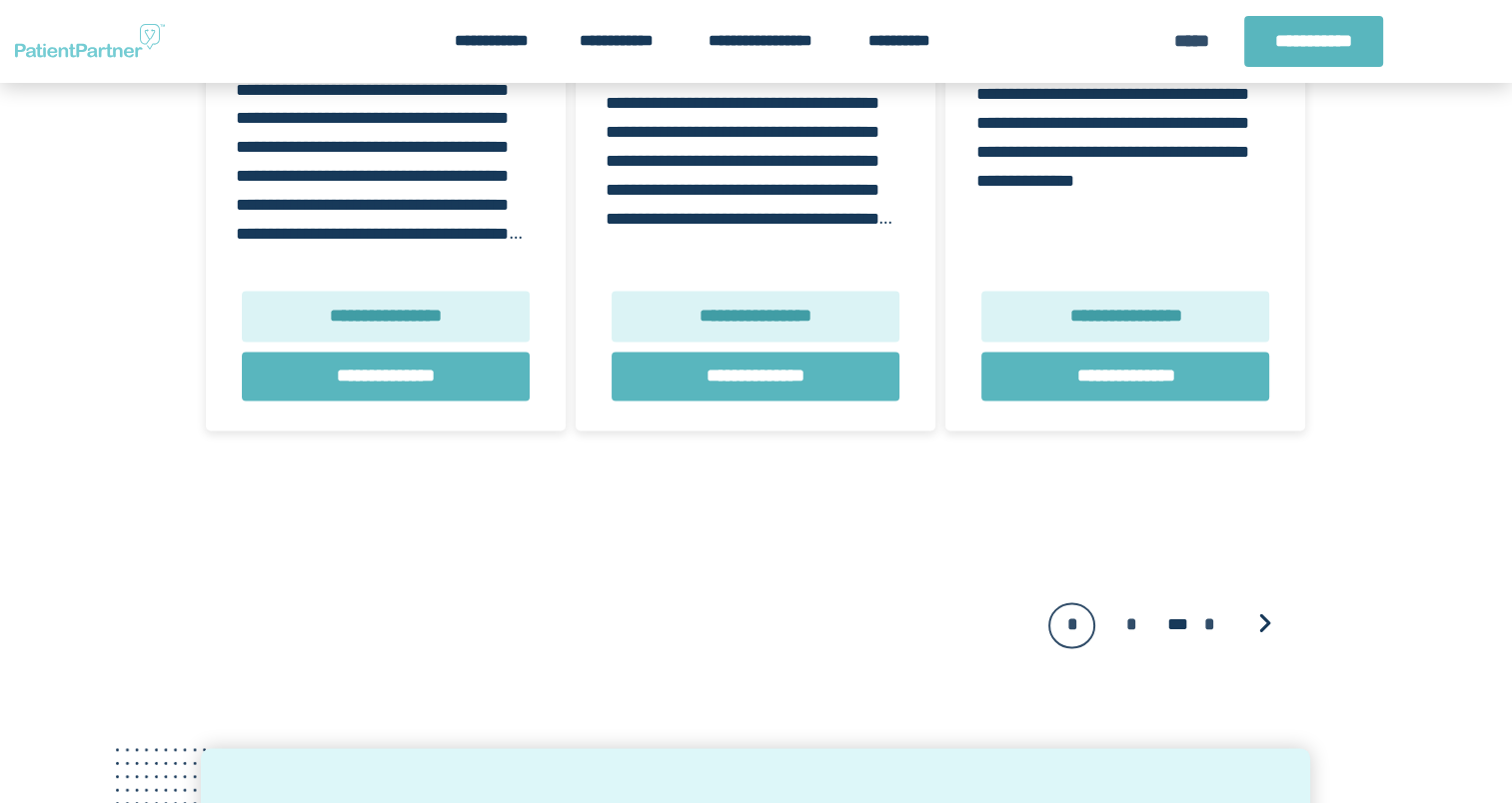 scroll, scrollTop: 2597, scrollLeft: 0, axis: vertical 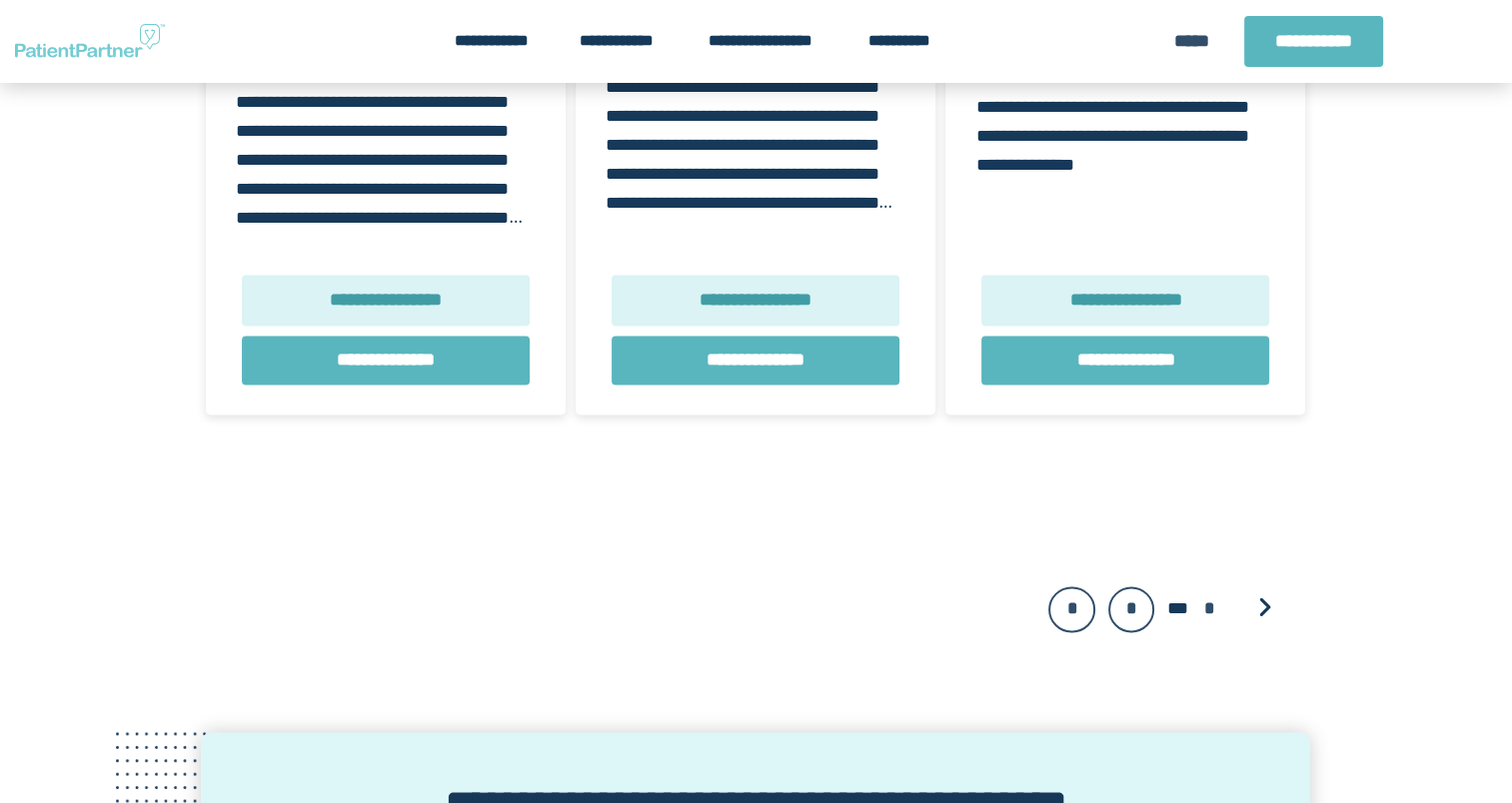 drag, startPoint x: 1132, startPoint y: 605, endPoint x: 1167, endPoint y: 613, distance: 35.902646 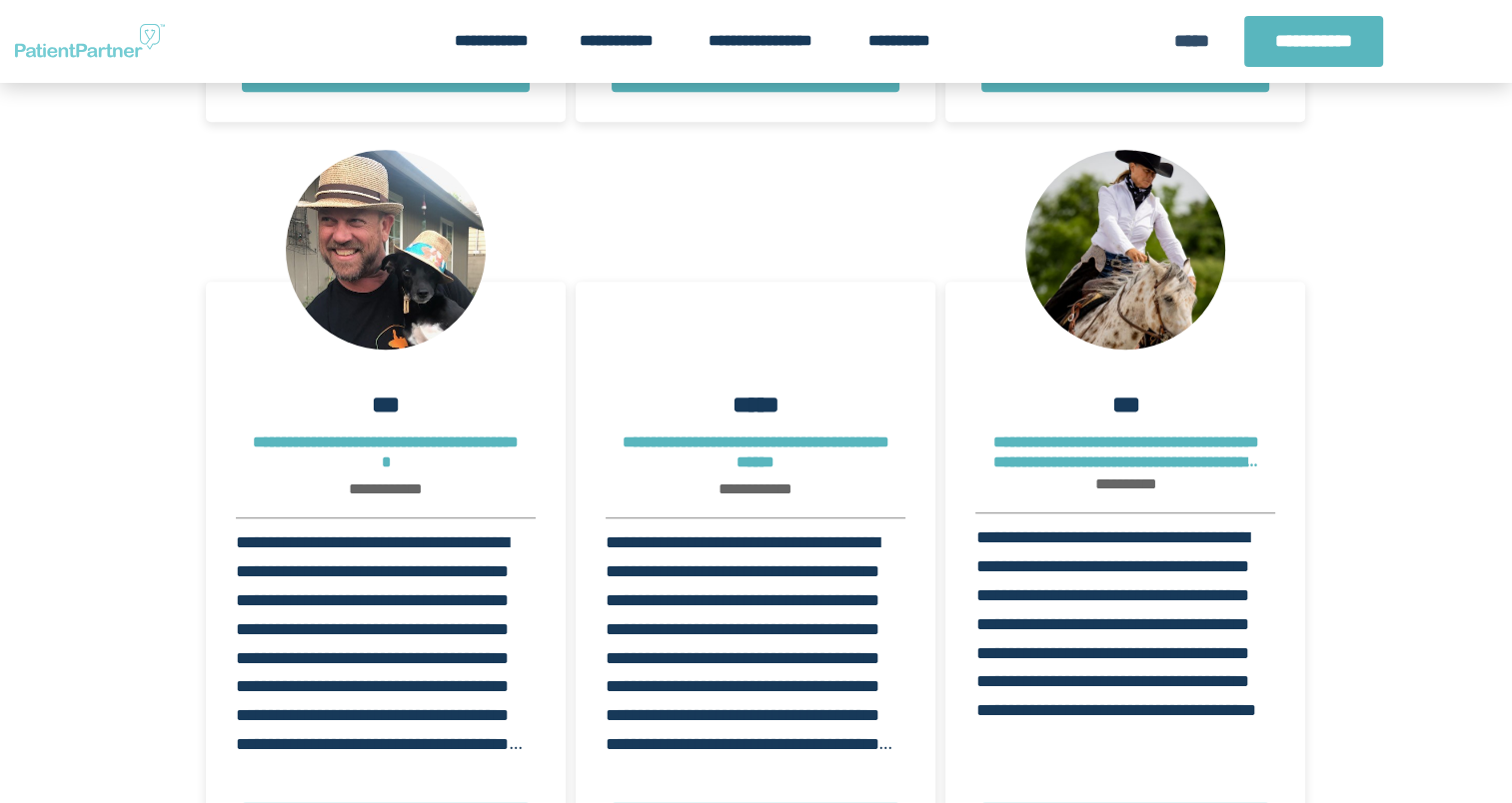 scroll, scrollTop: 1285, scrollLeft: 0, axis: vertical 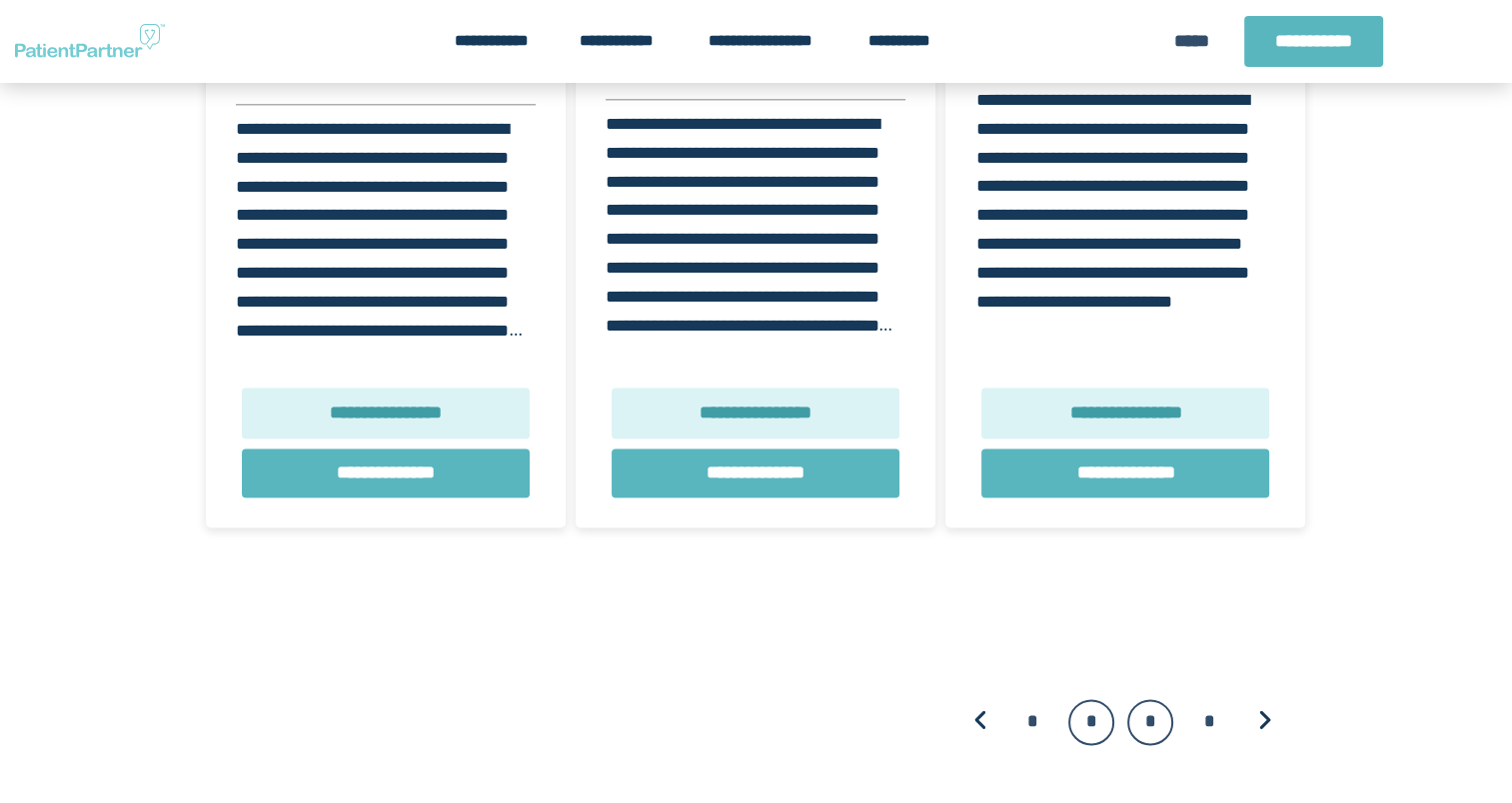 click on "*" at bounding box center [1150, 722] 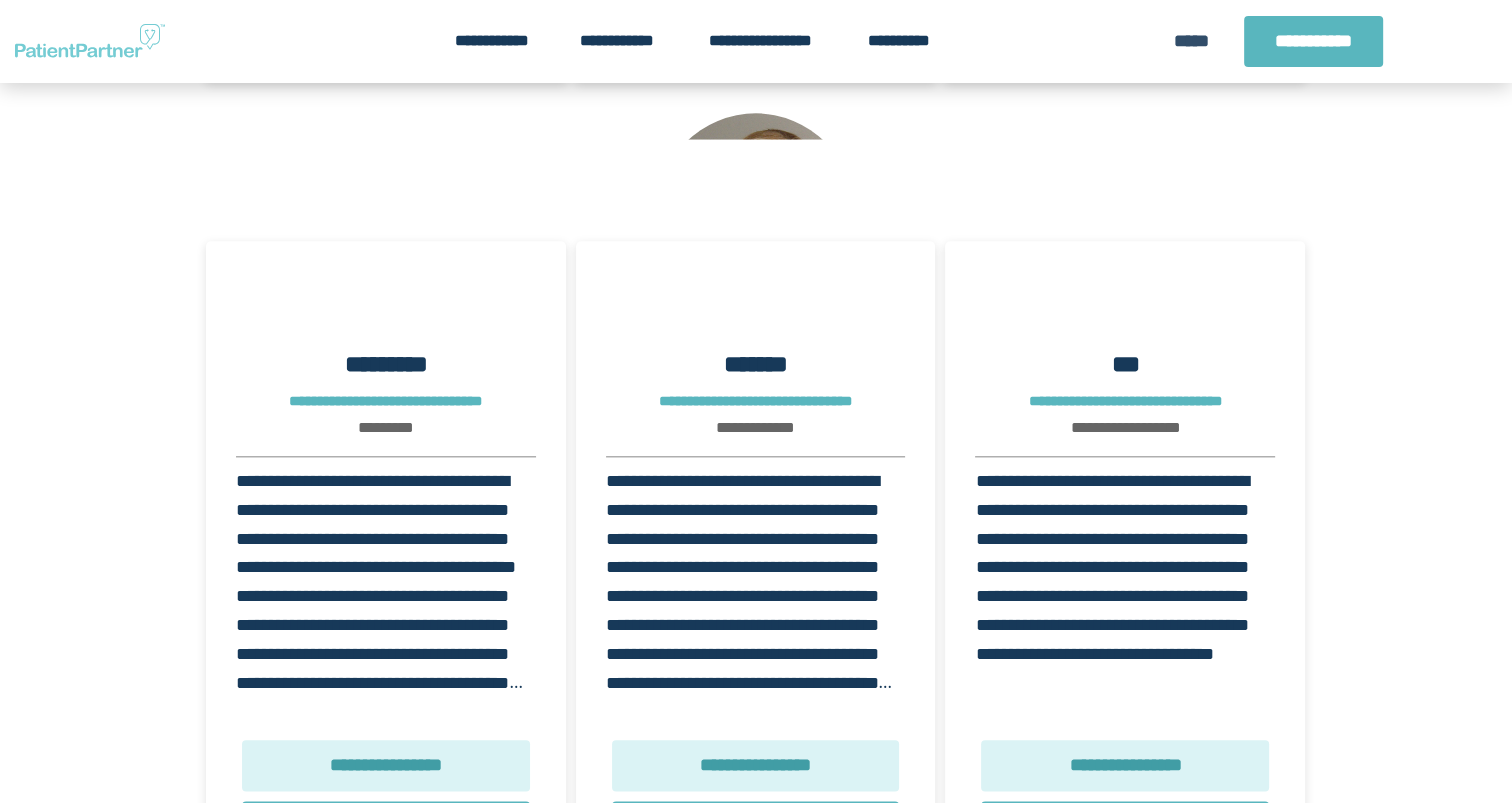 scroll, scrollTop: 1985, scrollLeft: 0, axis: vertical 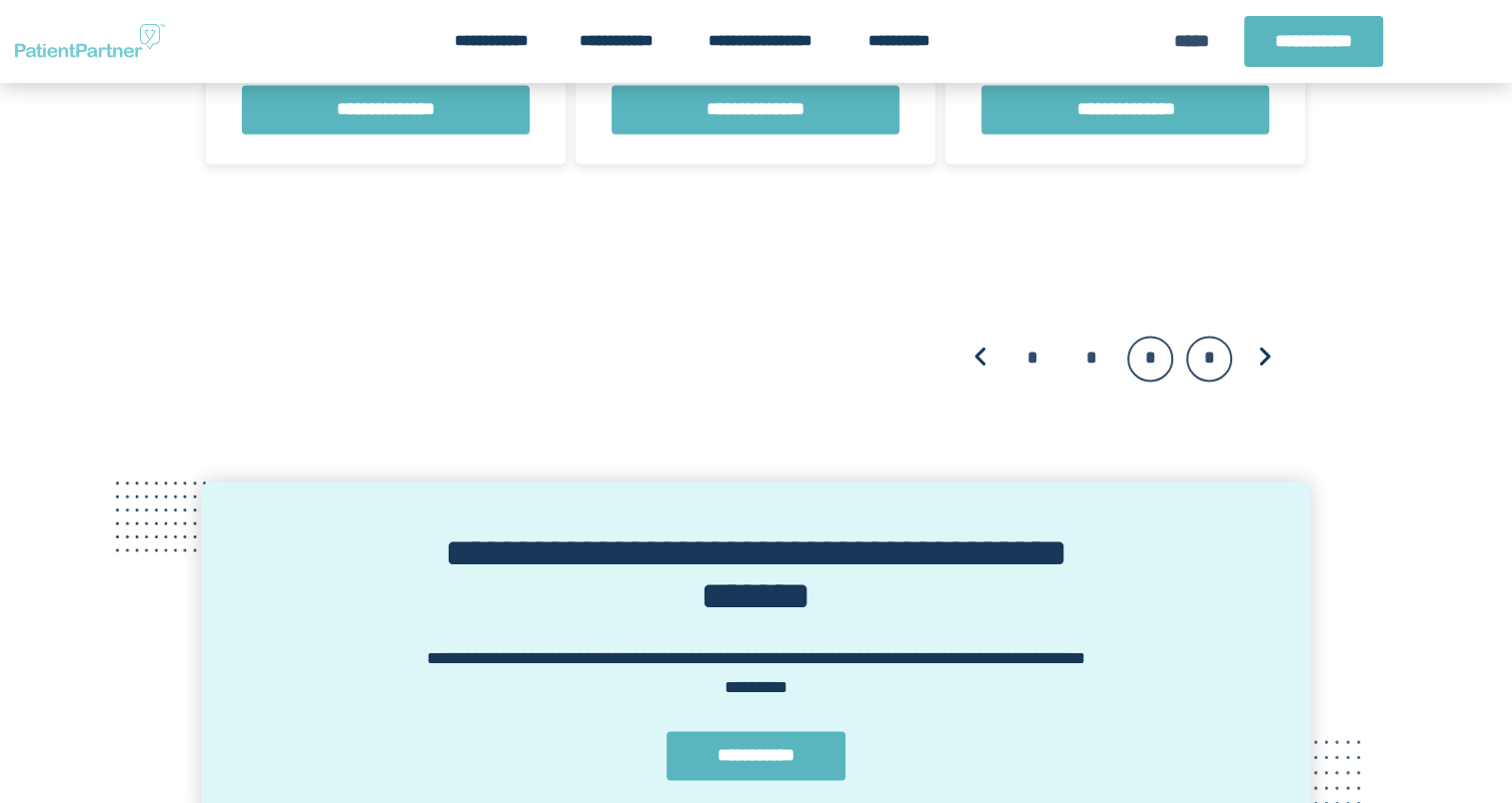 click on "*" at bounding box center [1209, 359] 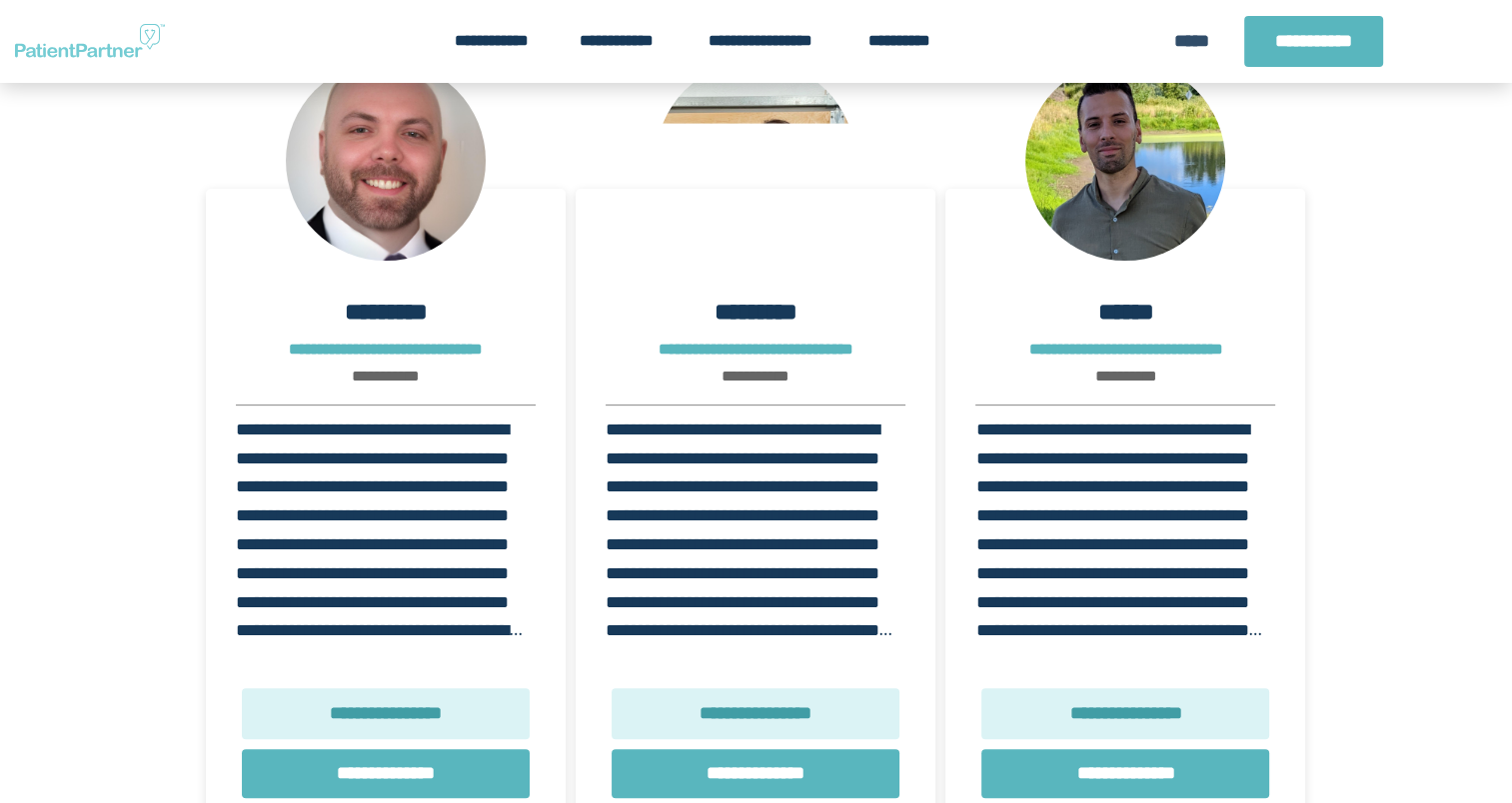scroll, scrollTop: 486, scrollLeft: 0, axis: vertical 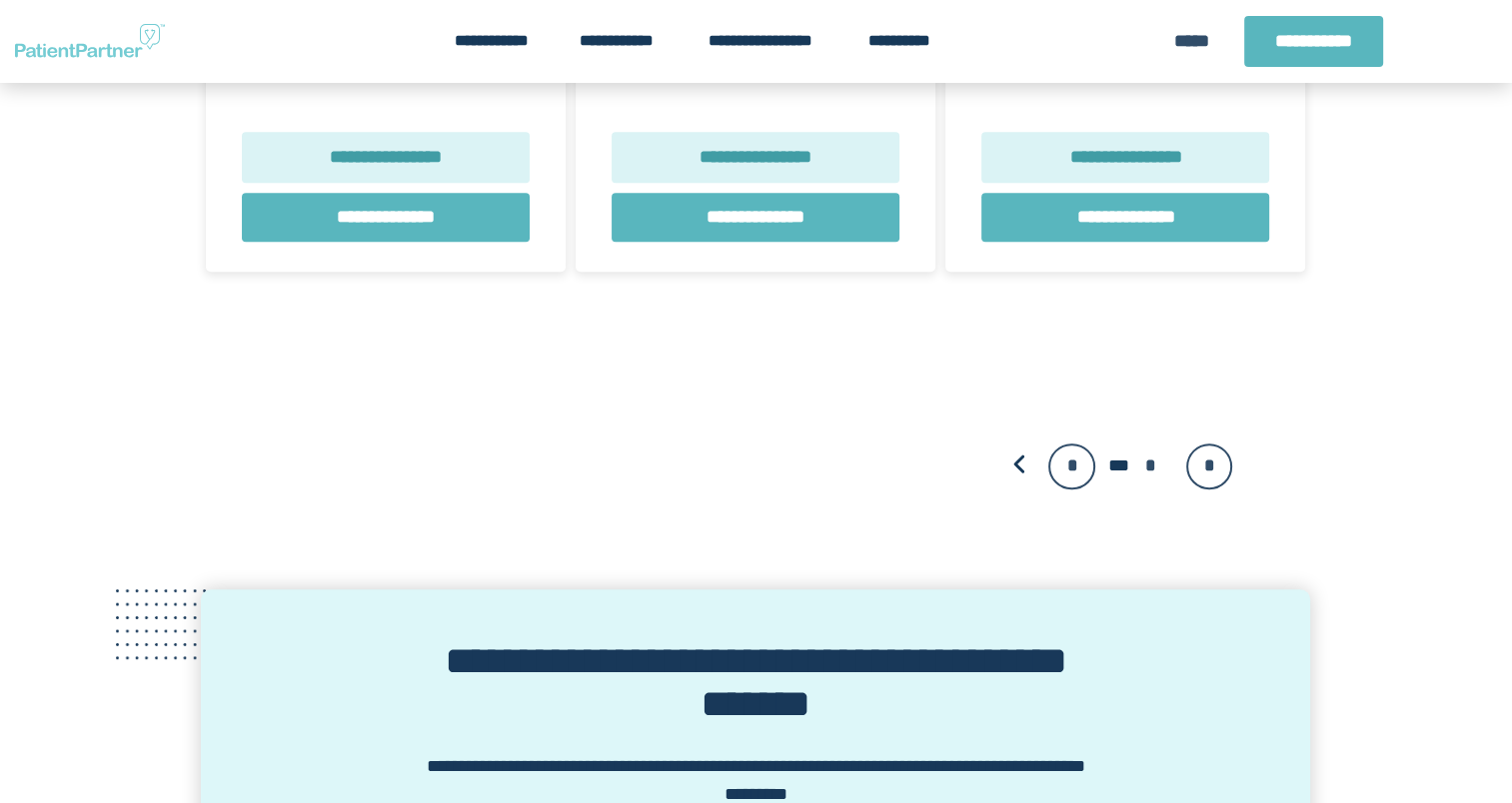 click on "*" at bounding box center (1071, 466) 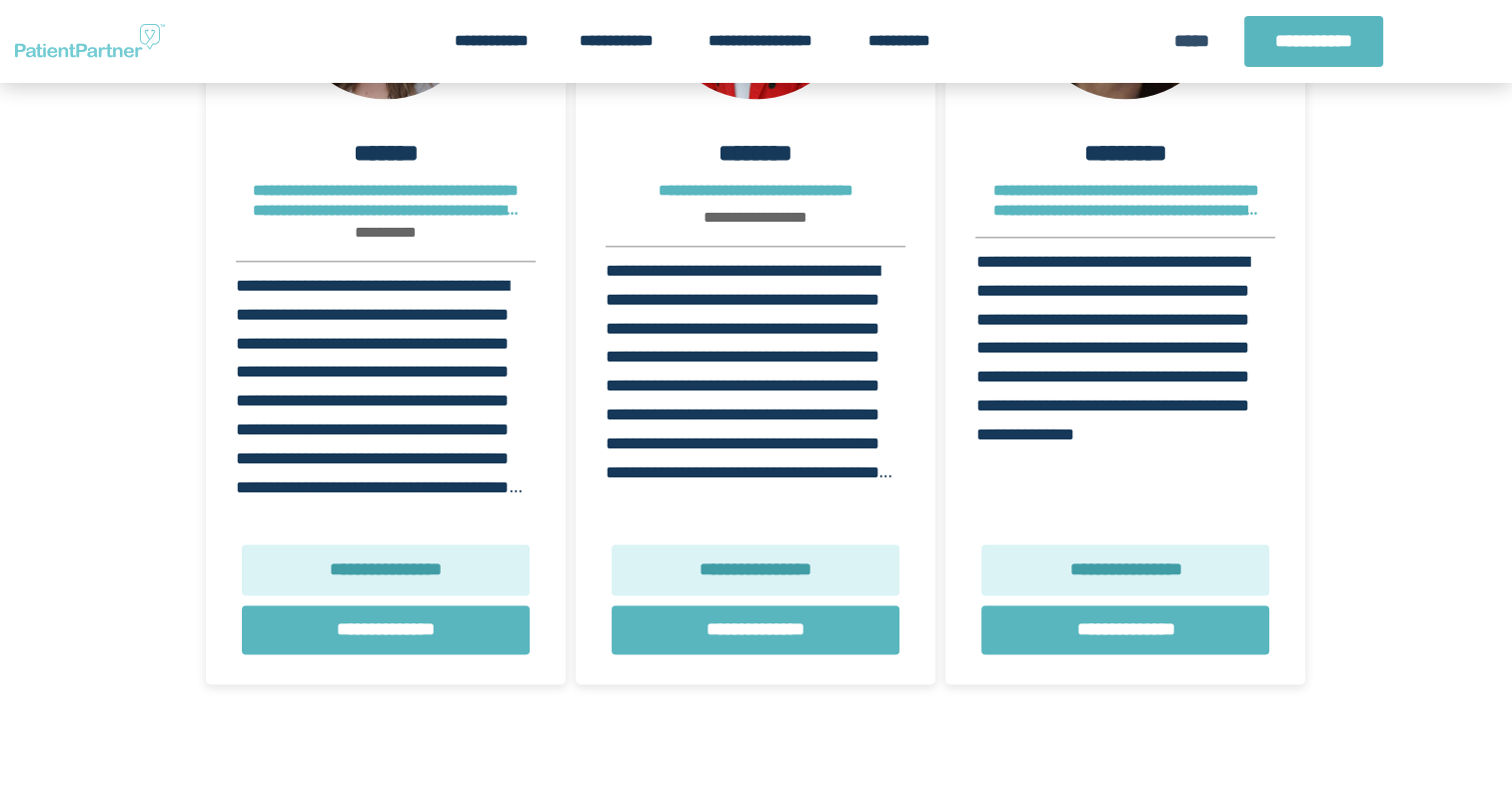 scroll, scrollTop: 2597, scrollLeft: 0, axis: vertical 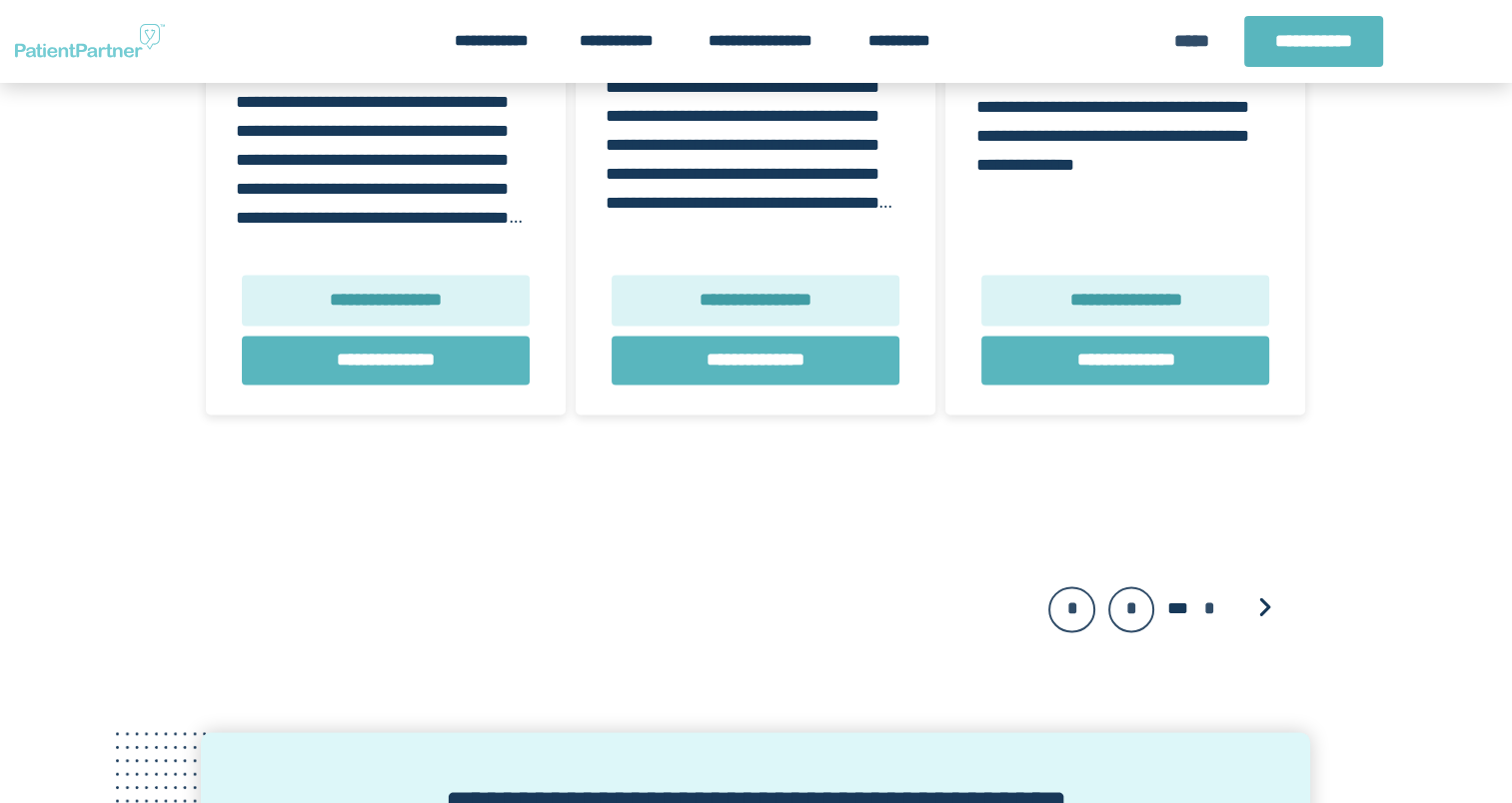 click on "*" at bounding box center (1131, 609) 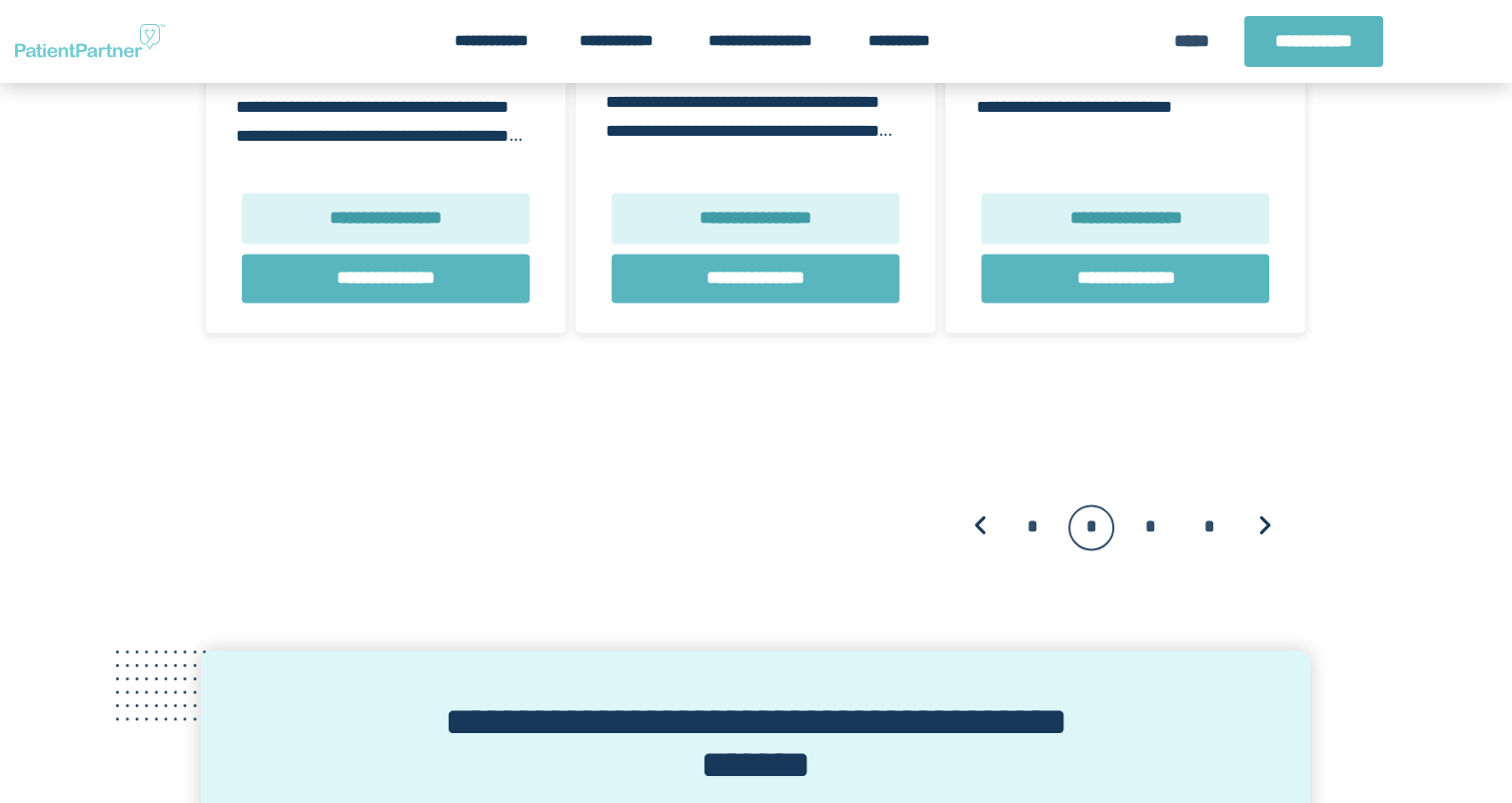 scroll, scrollTop: 2697, scrollLeft: 0, axis: vertical 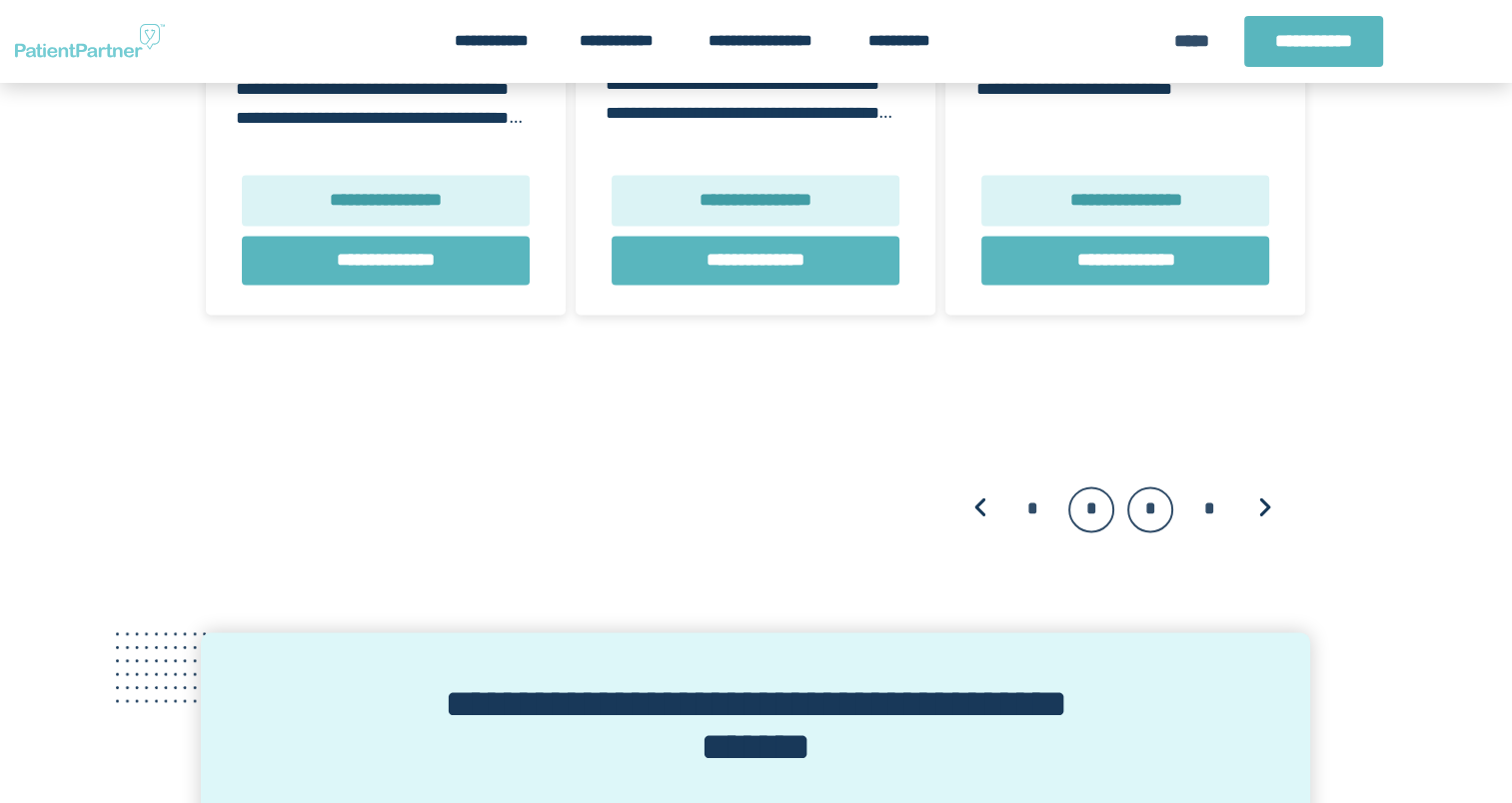 click on "*" at bounding box center [1150, 509] 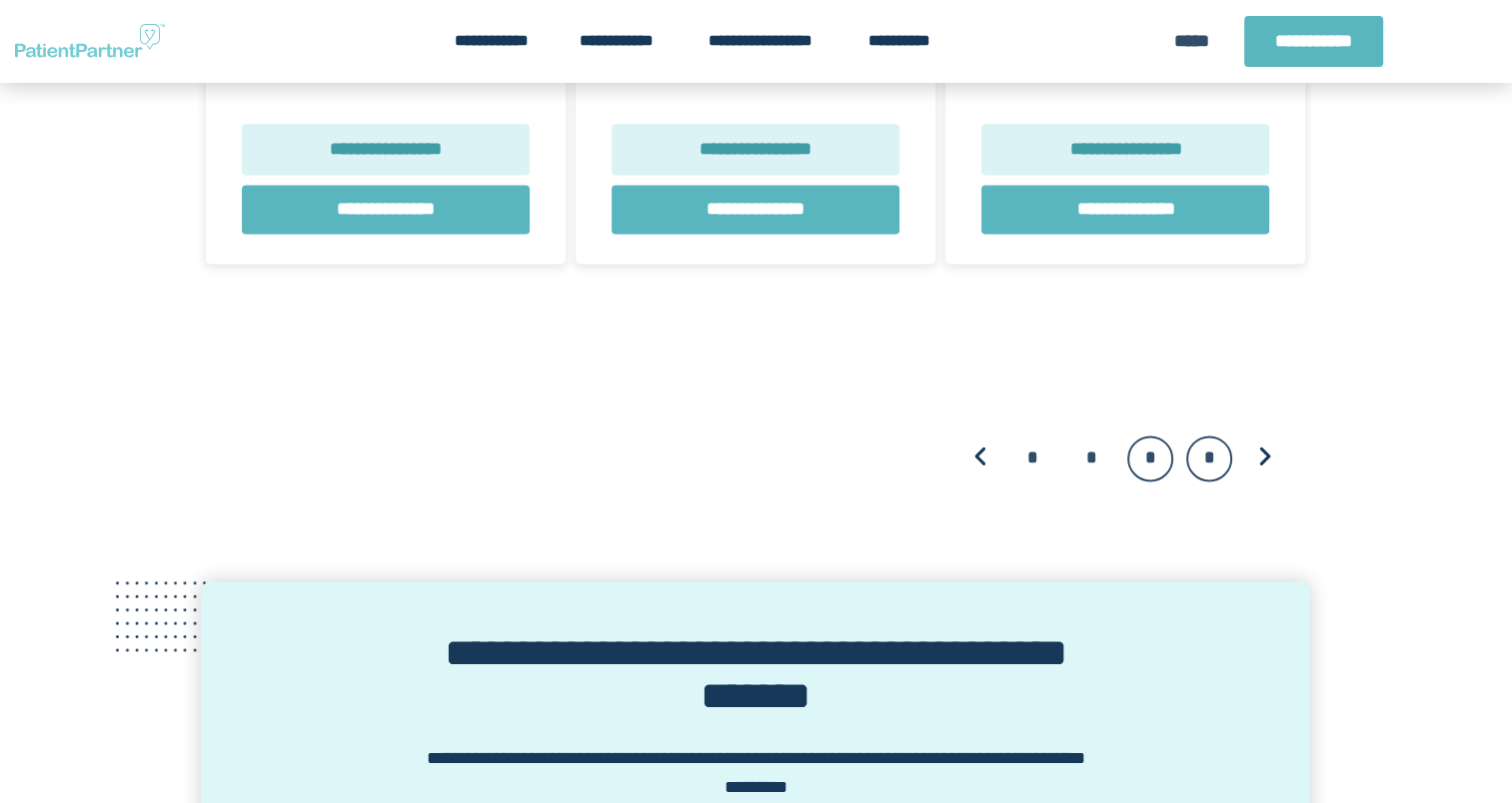 click on "*" at bounding box center (1209, 458) 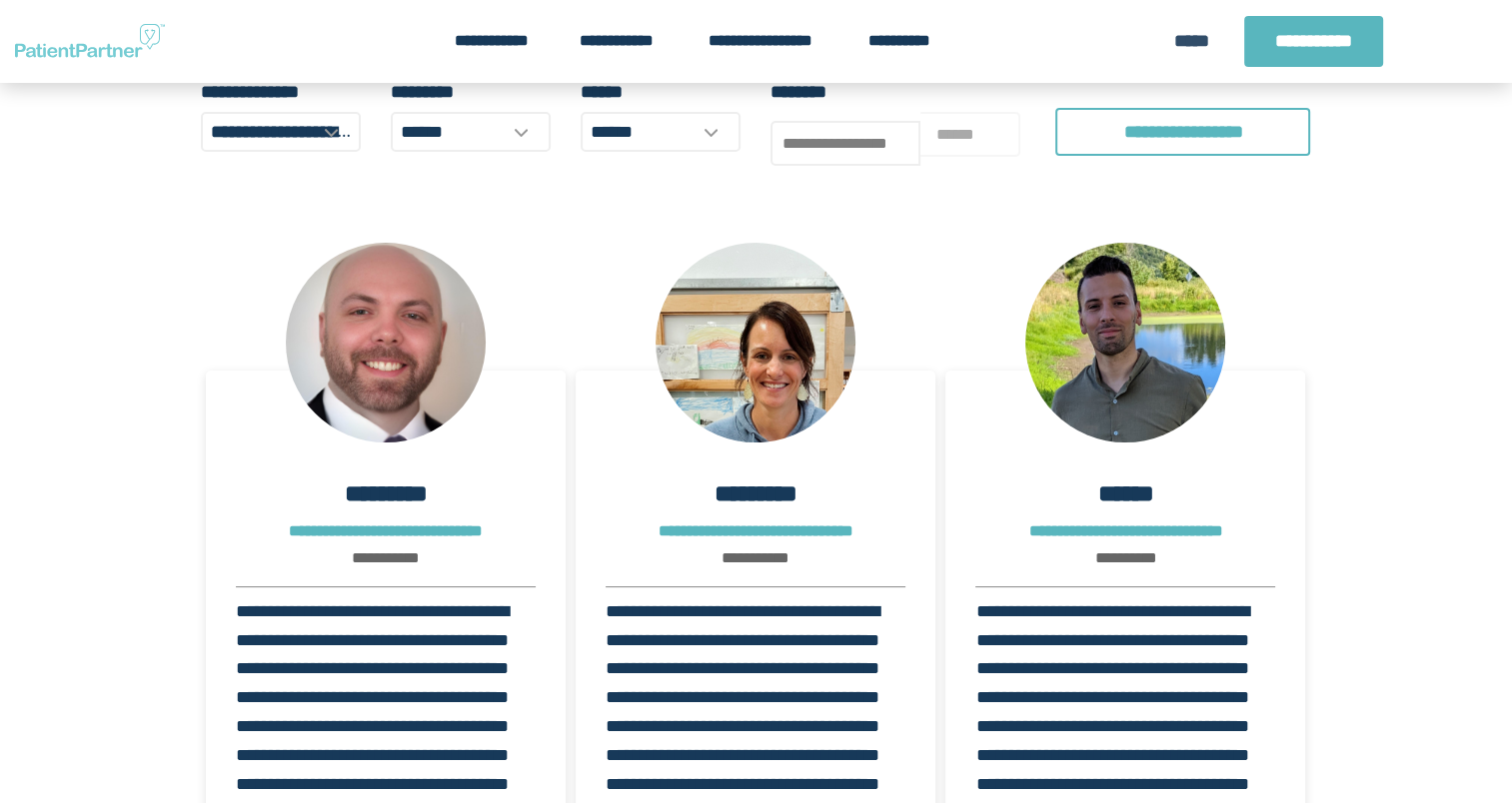 scroll, scrollTop: 187, scrollLeft: 0, axis: vertical 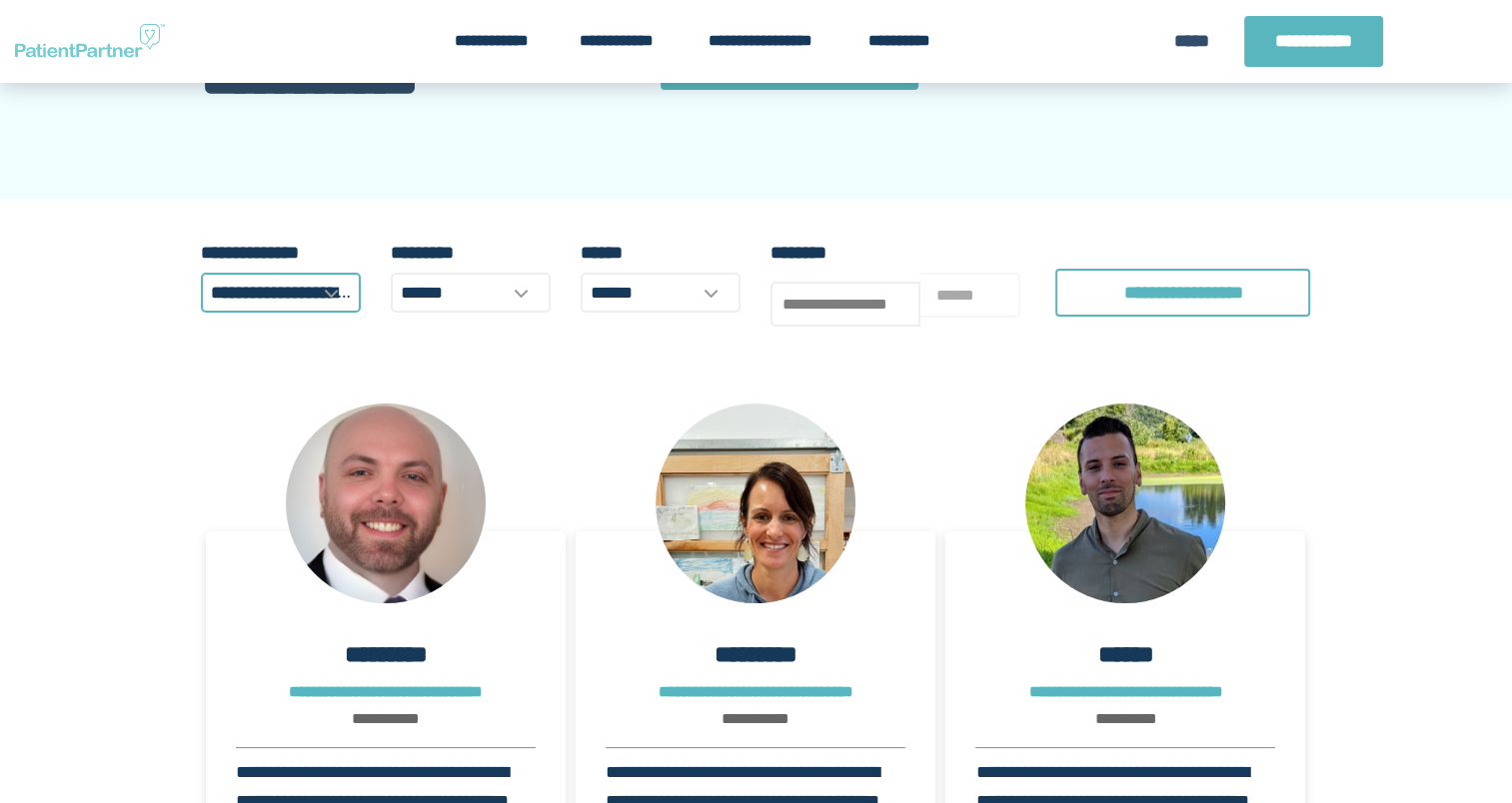 click on "**********" at bounding box center (281, 293) 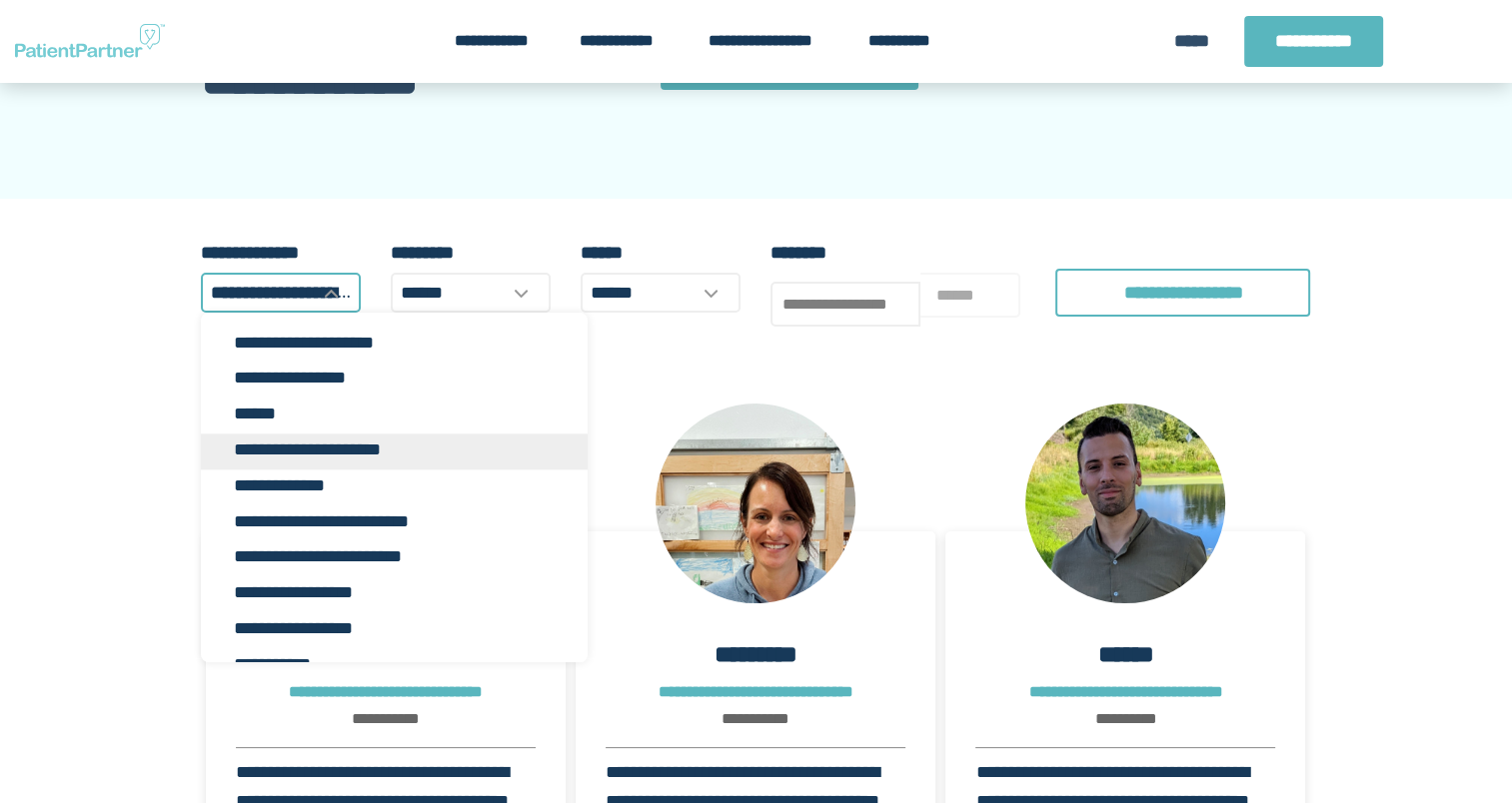 scroll, scrollTop: 2697, scrollLeft: 0, axis: vertical 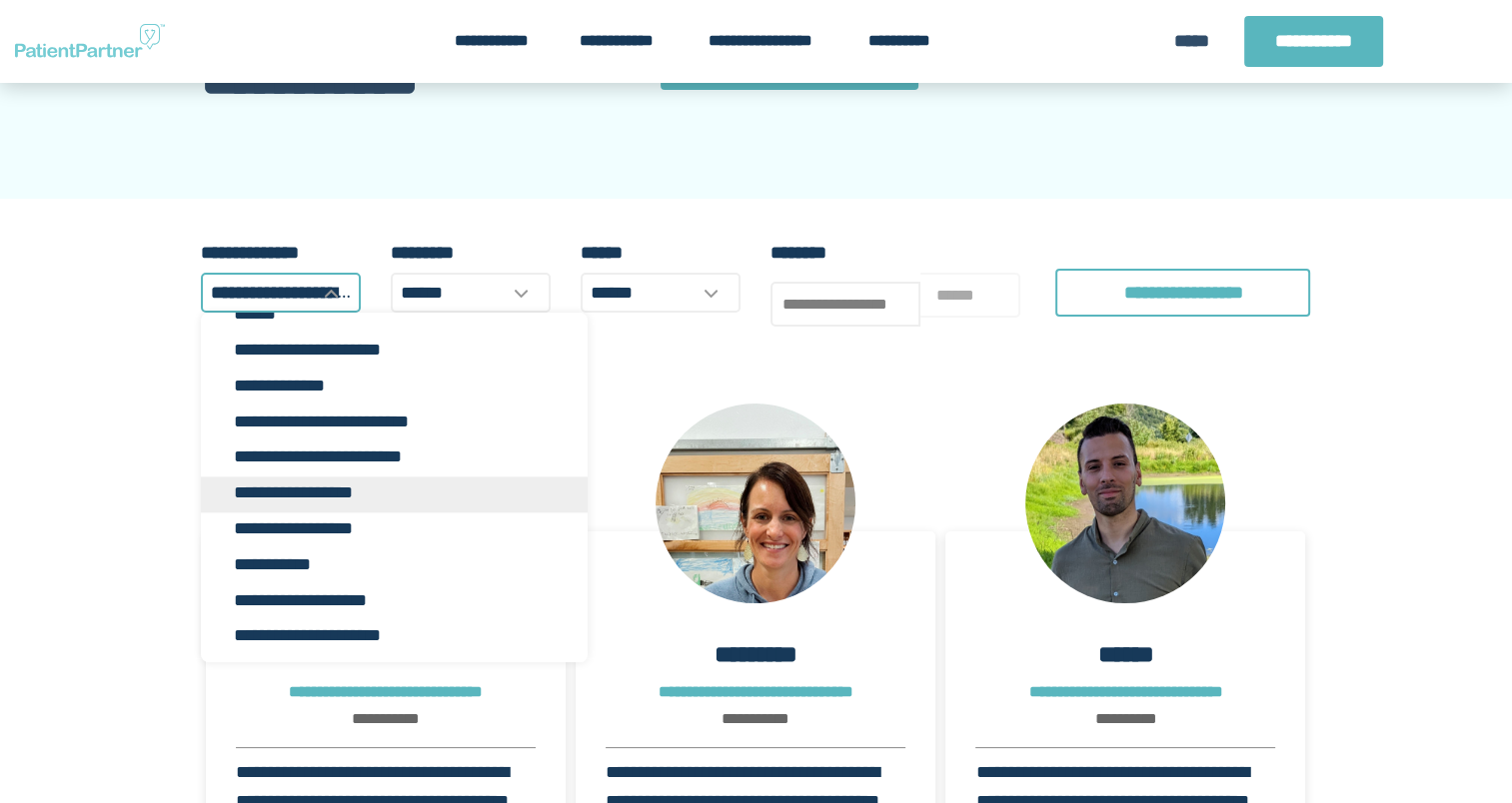 click on "**********" at bounding box center (402, 492) 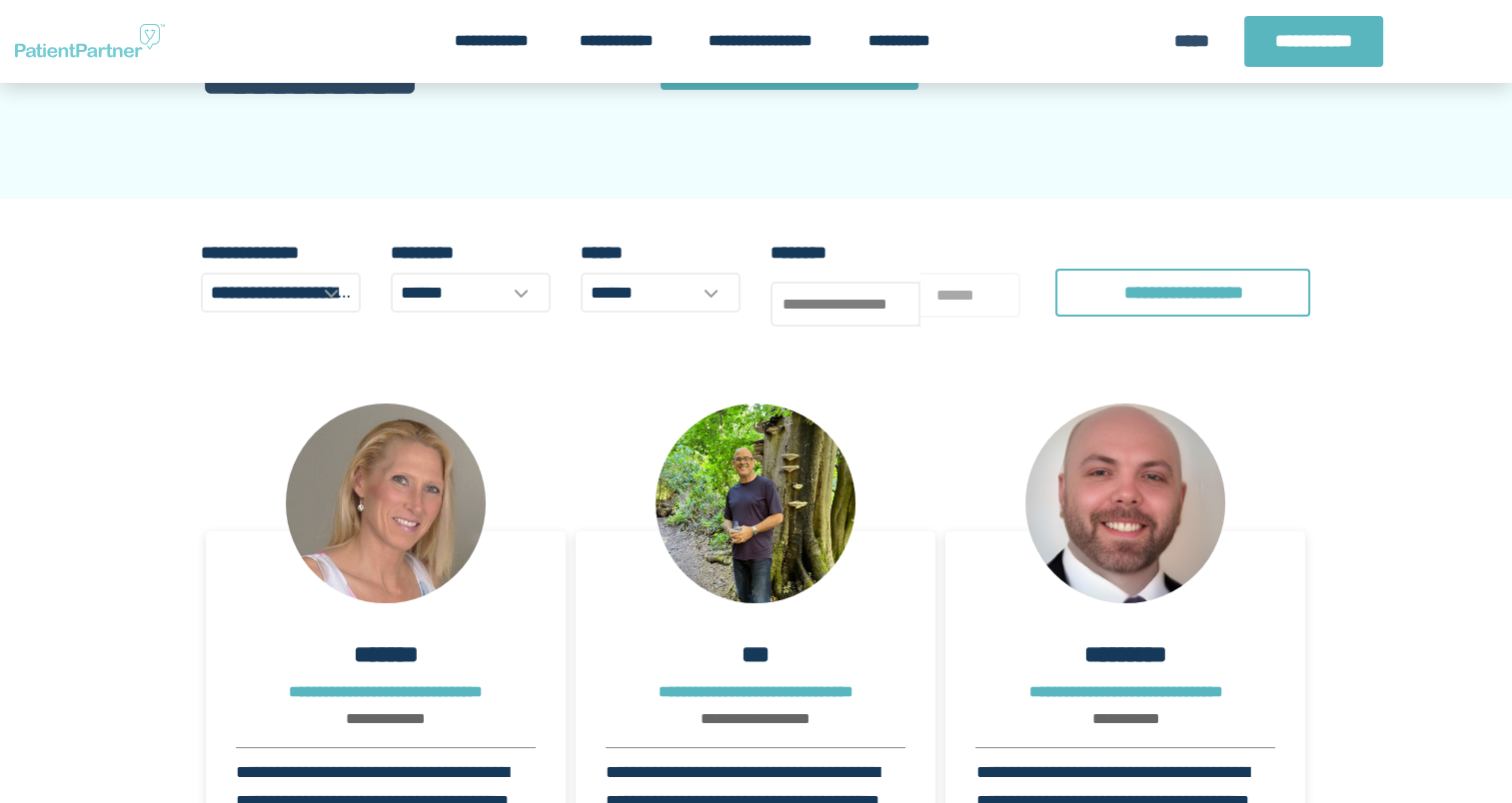 click on "**********" at bounding box center (756, 1261) 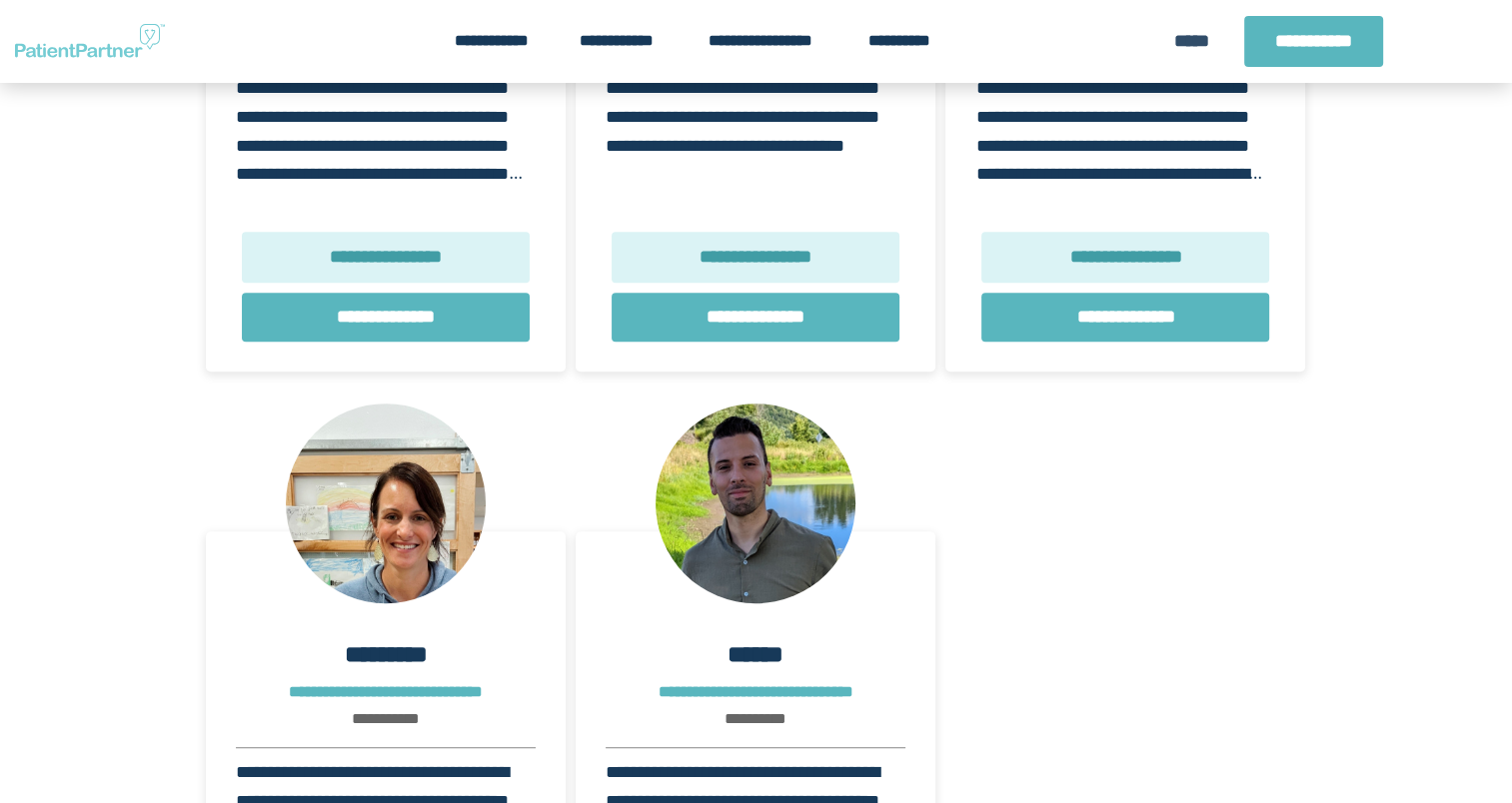 scroll, scrollTop: 287, scrollLeft: 0, axis: vertical 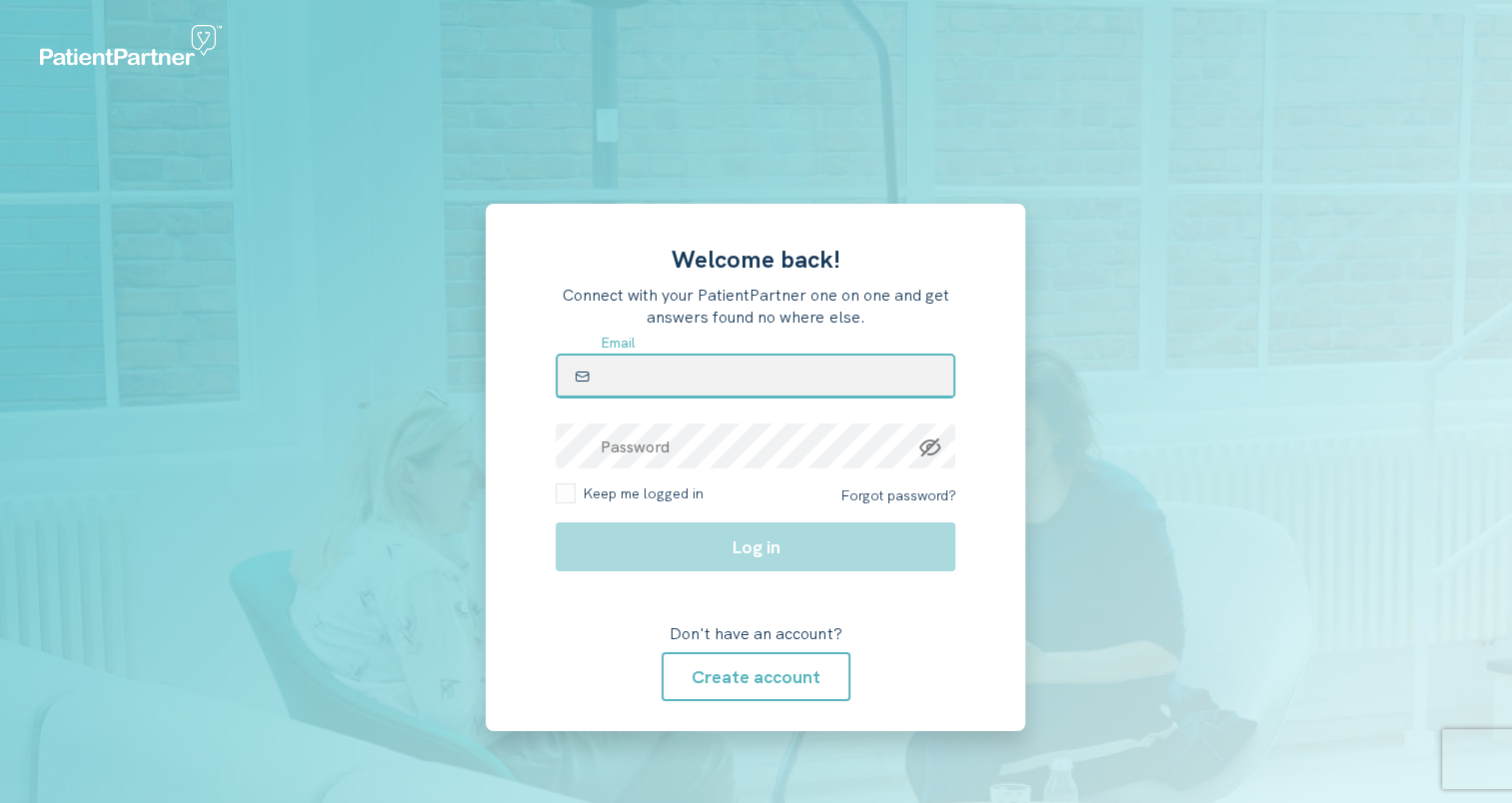 click at bounding box center (756, 376) 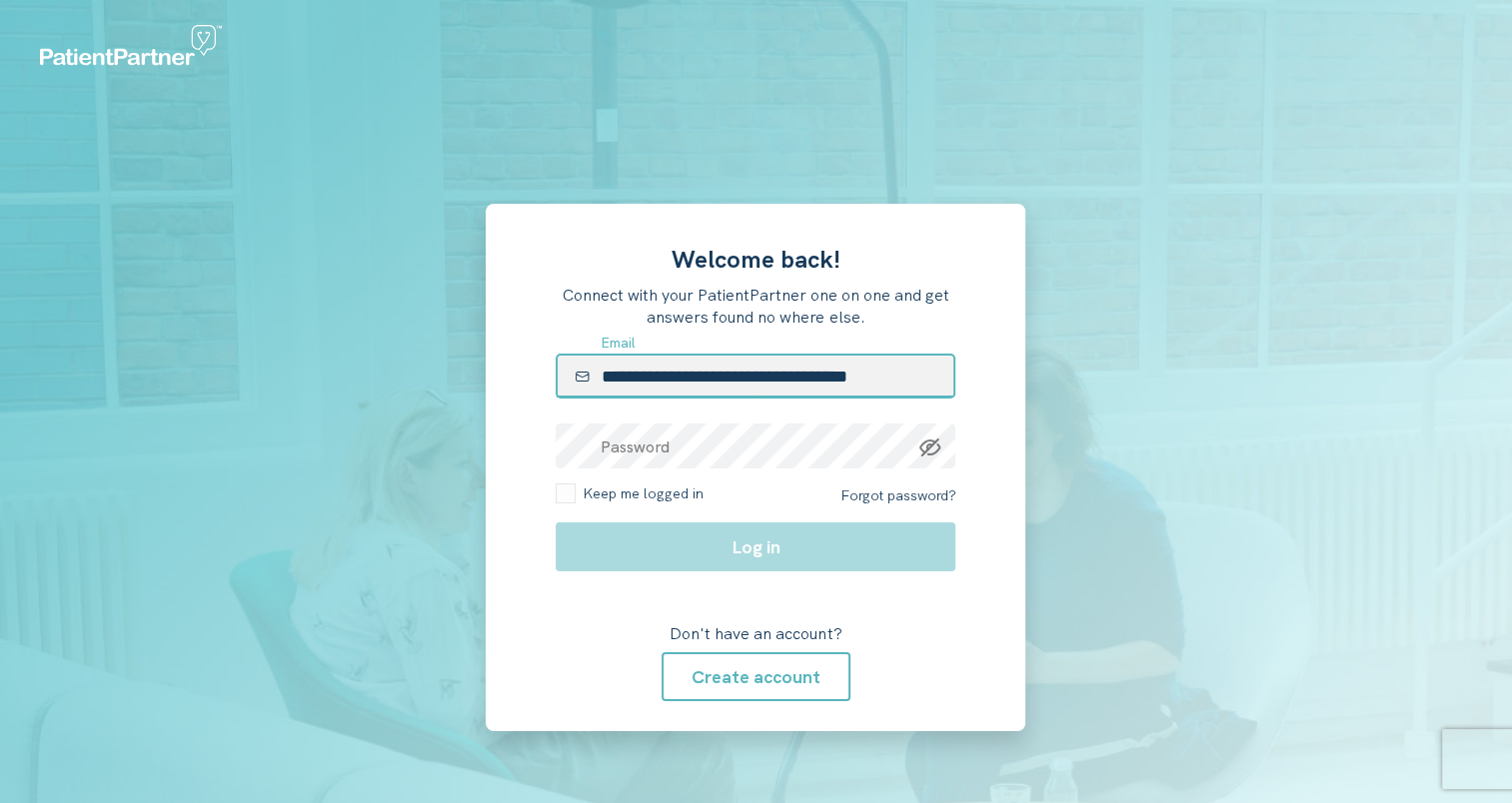 type on "**********" 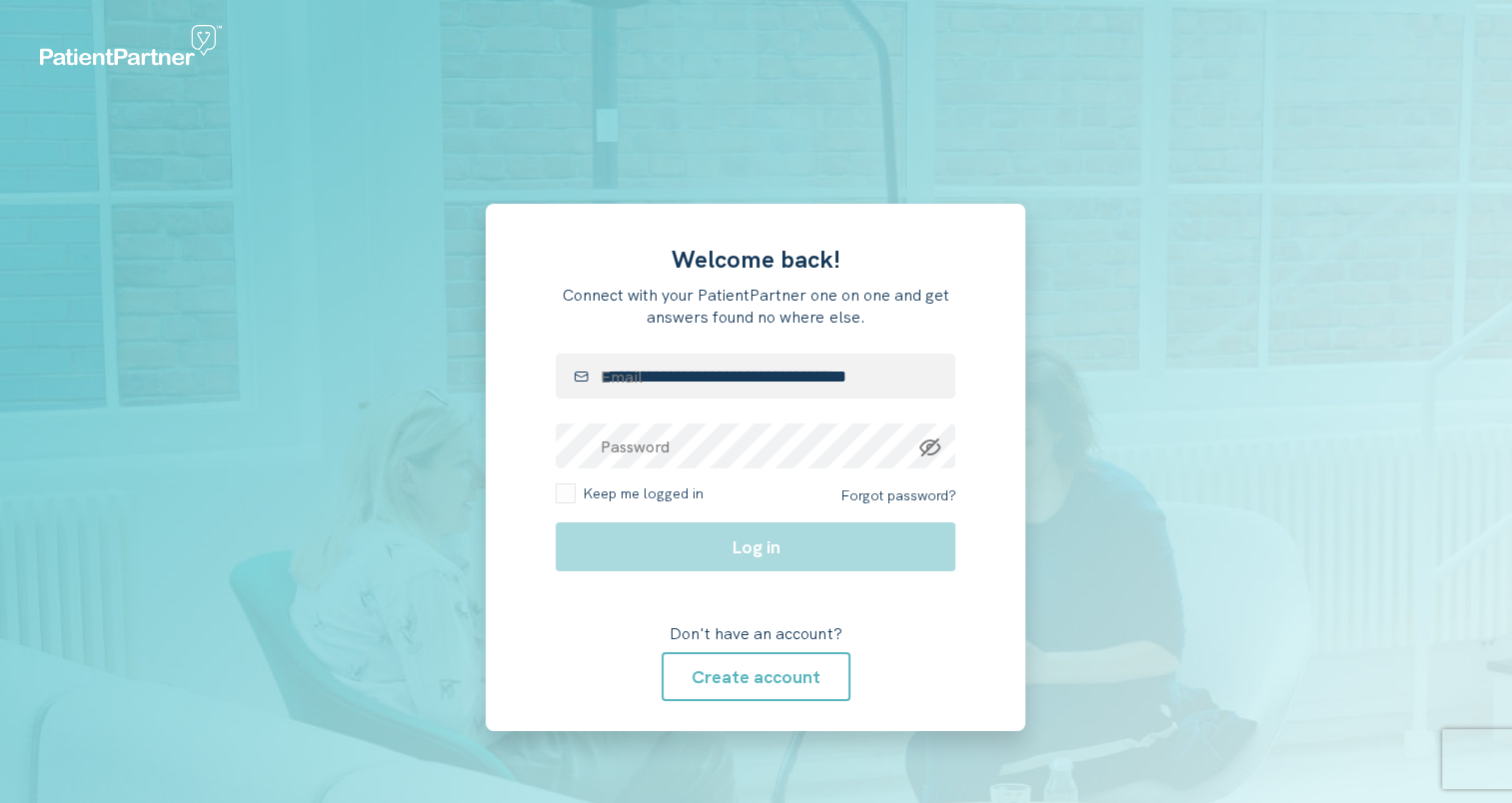 click on "**********" at bounding box center (756, 467) 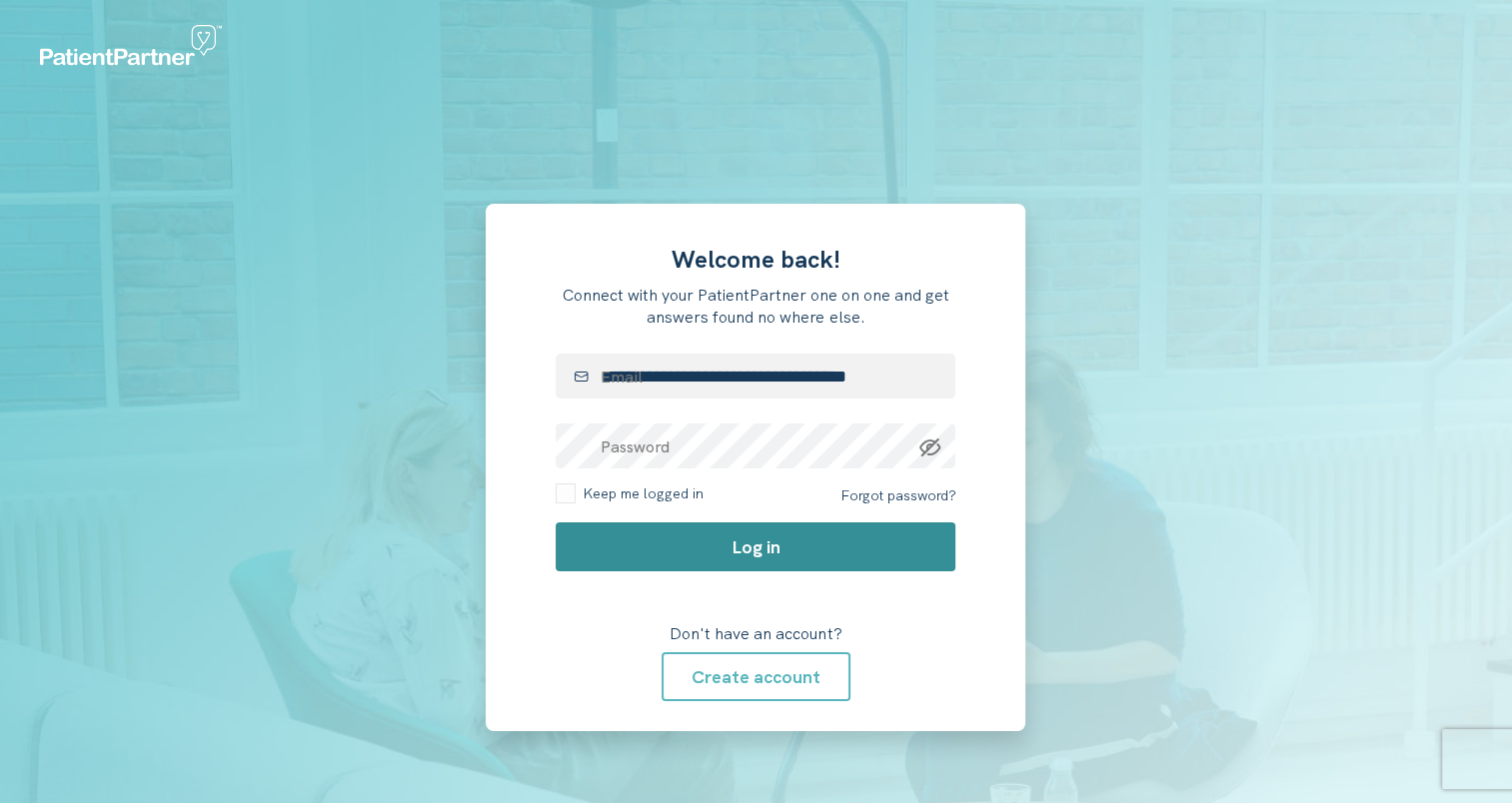 click on "Log in" 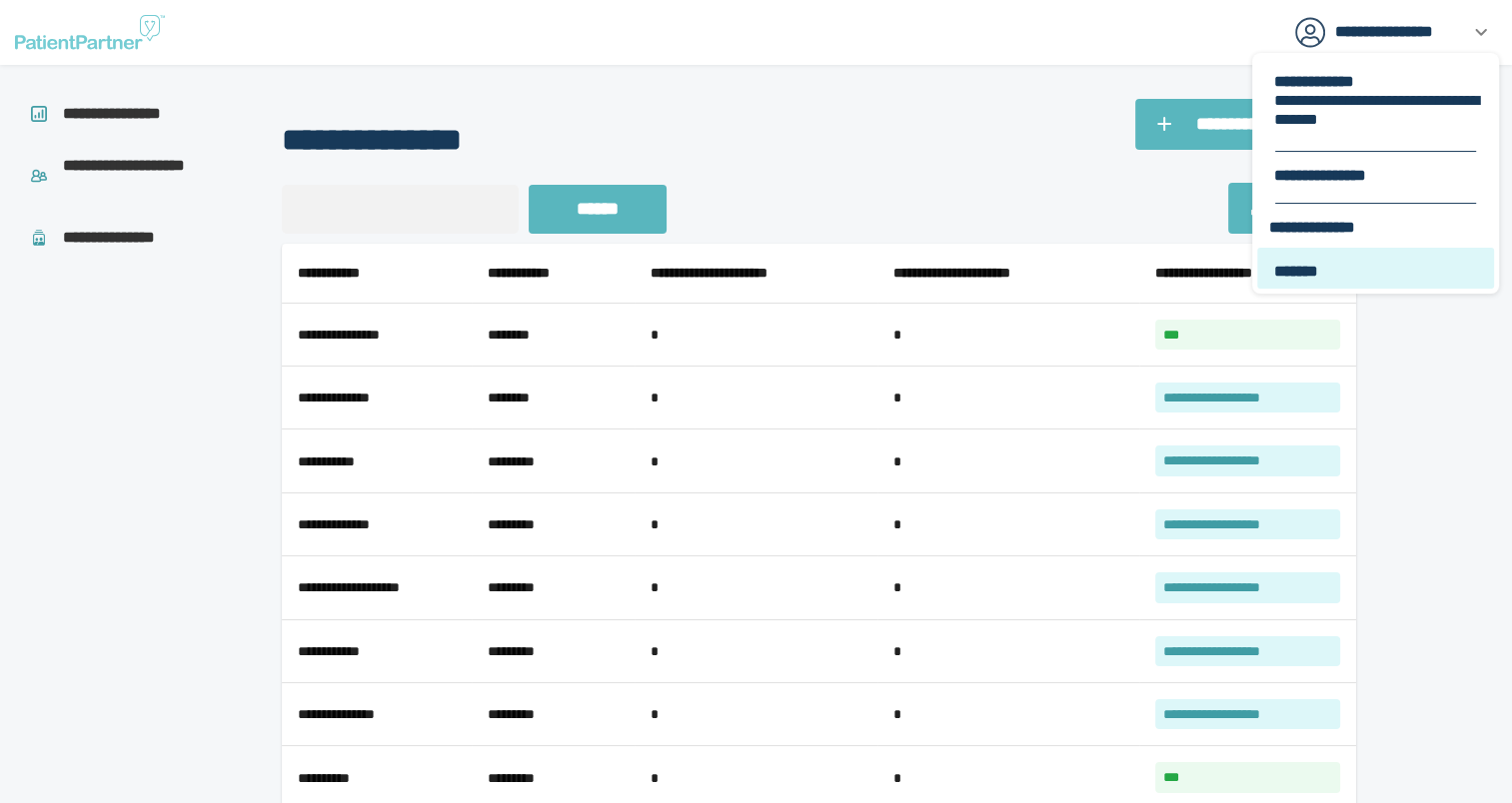 click on "*******" at bounding box center [1377, 271] 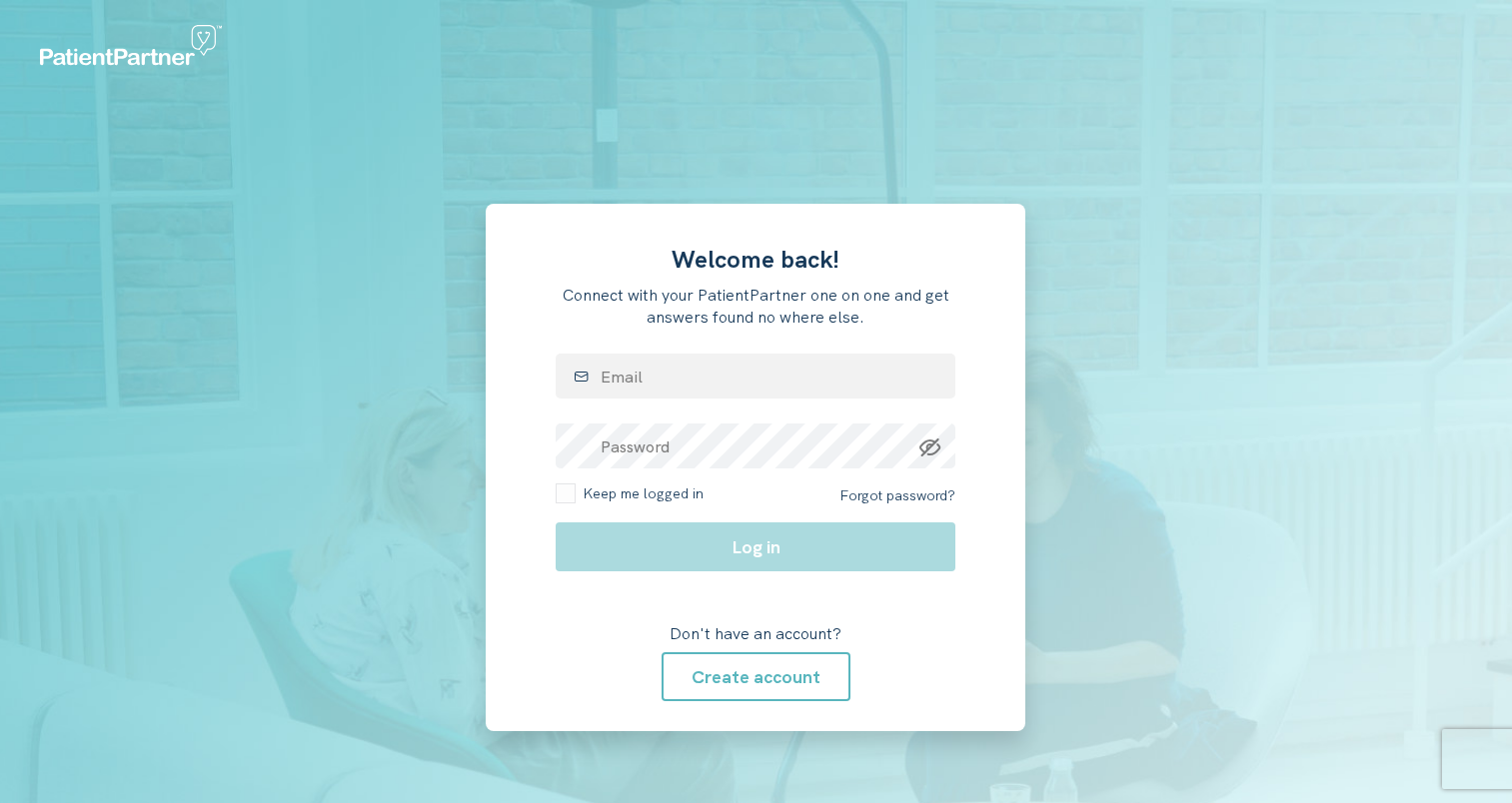 scroll, scrollTop: 0, scrollLeft: 0, axis: both 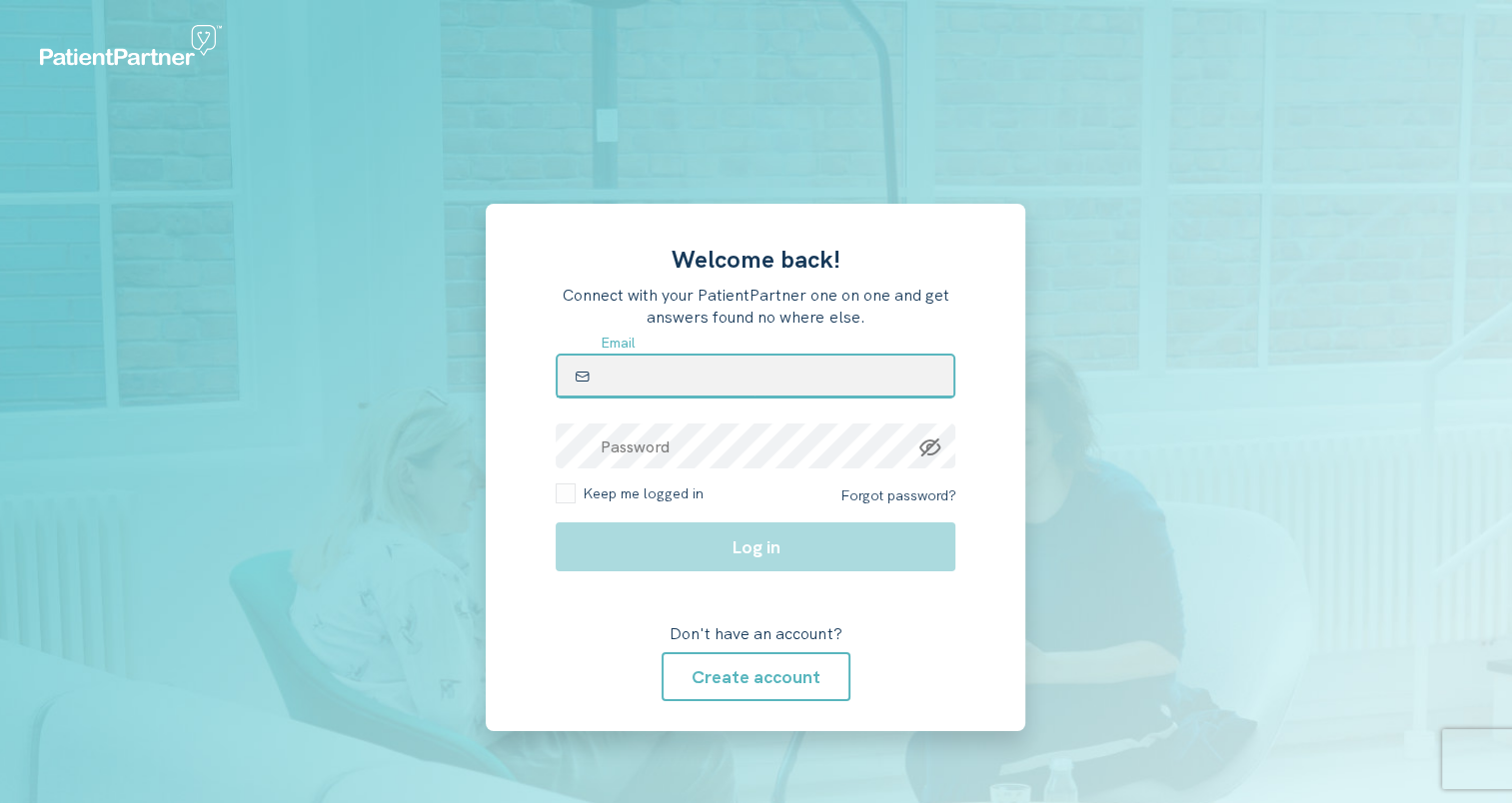 click at bounding box center (756, 376) 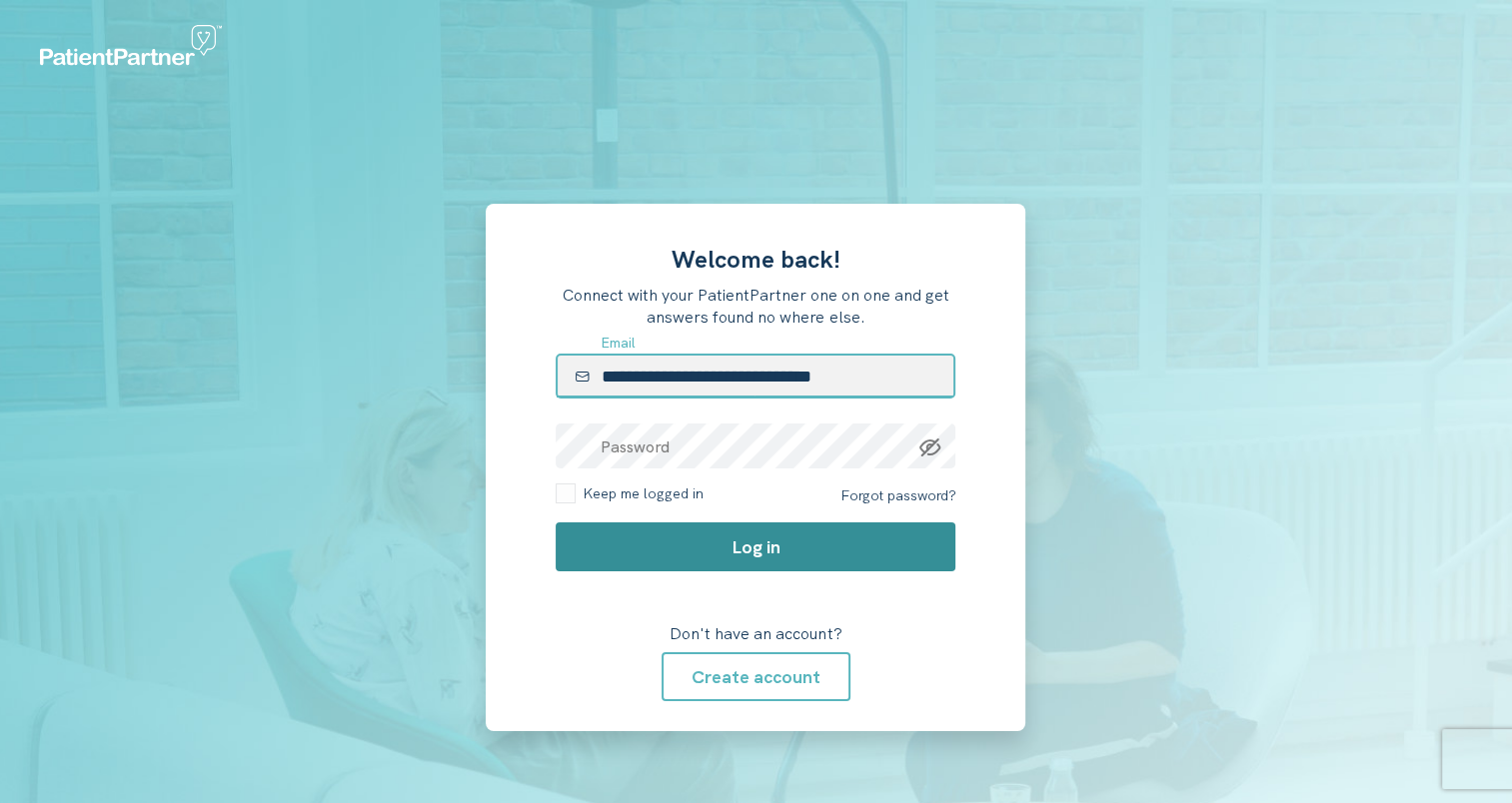 type on "**********" 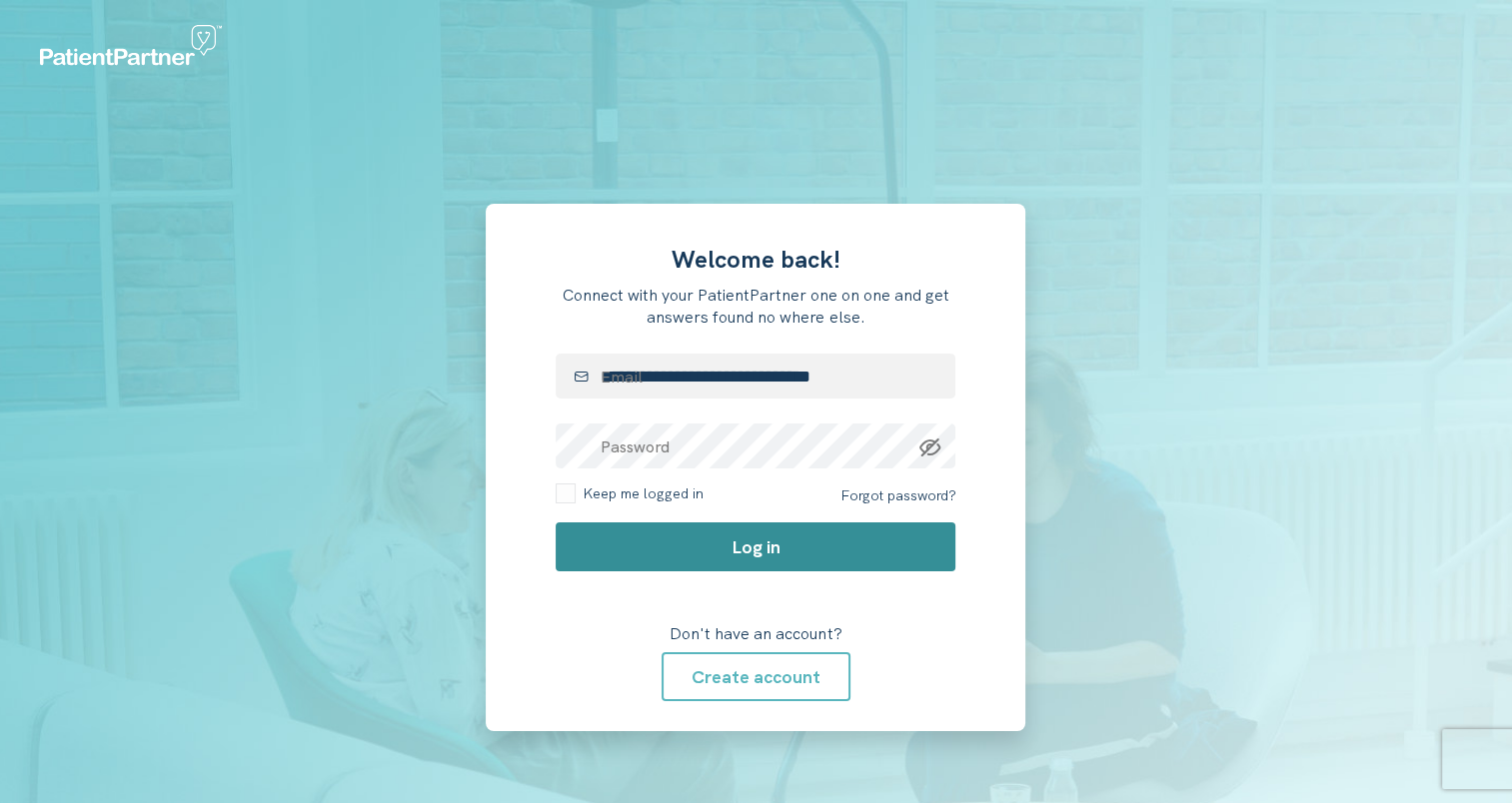 click on "Log in" 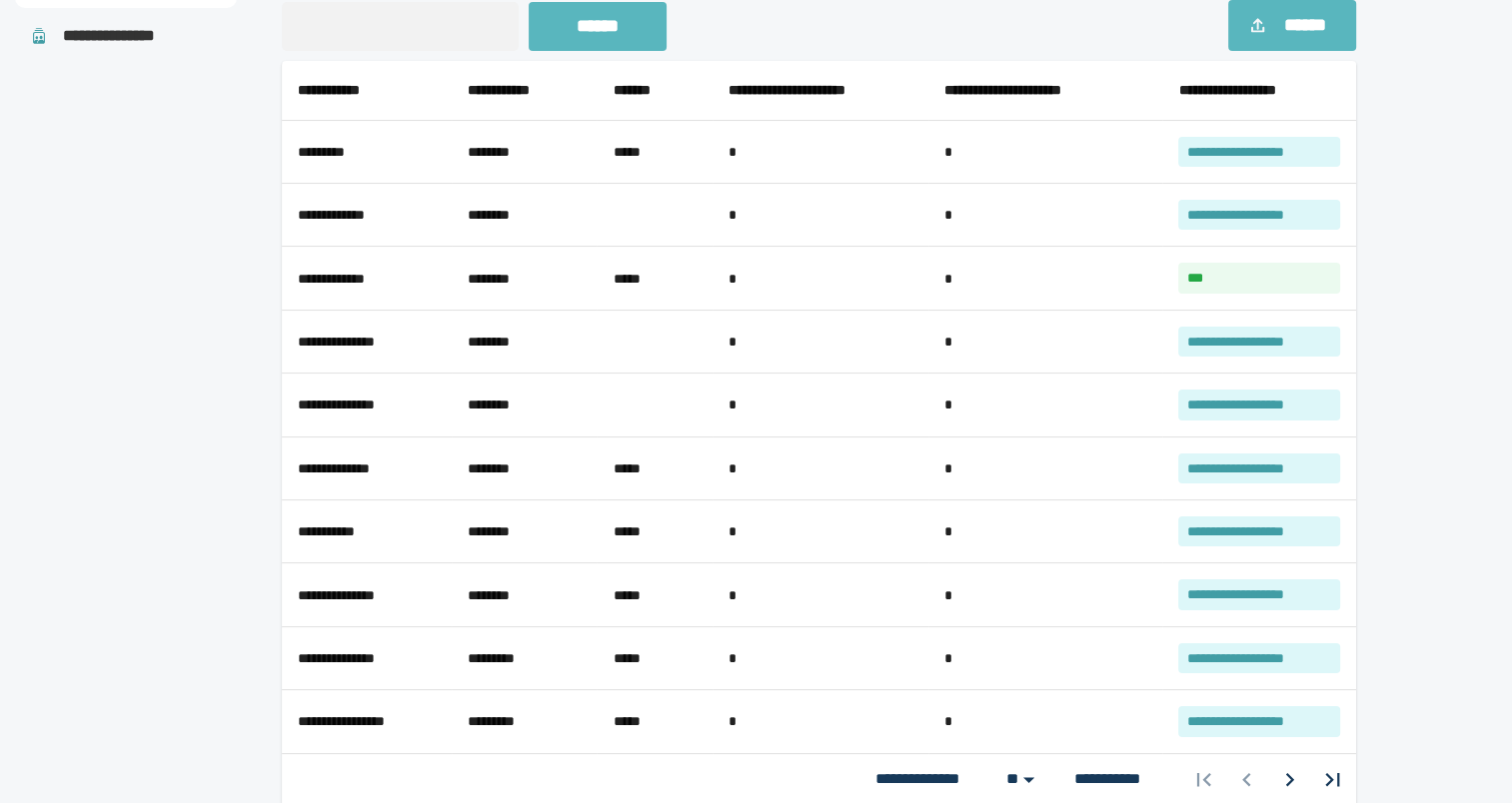 scroll, scrollTop: 200, scrollLeft: 0, axis: vertical 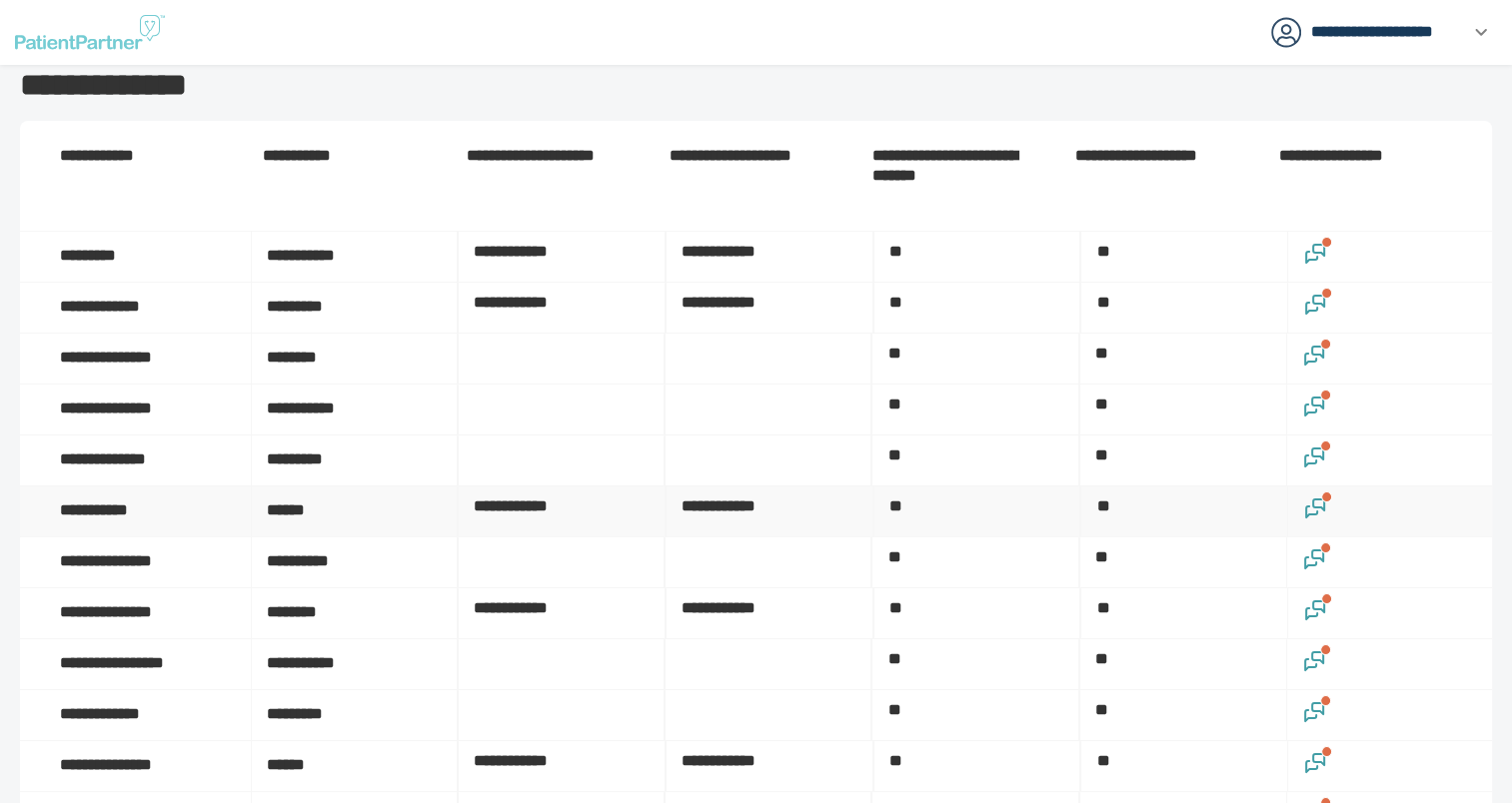 click 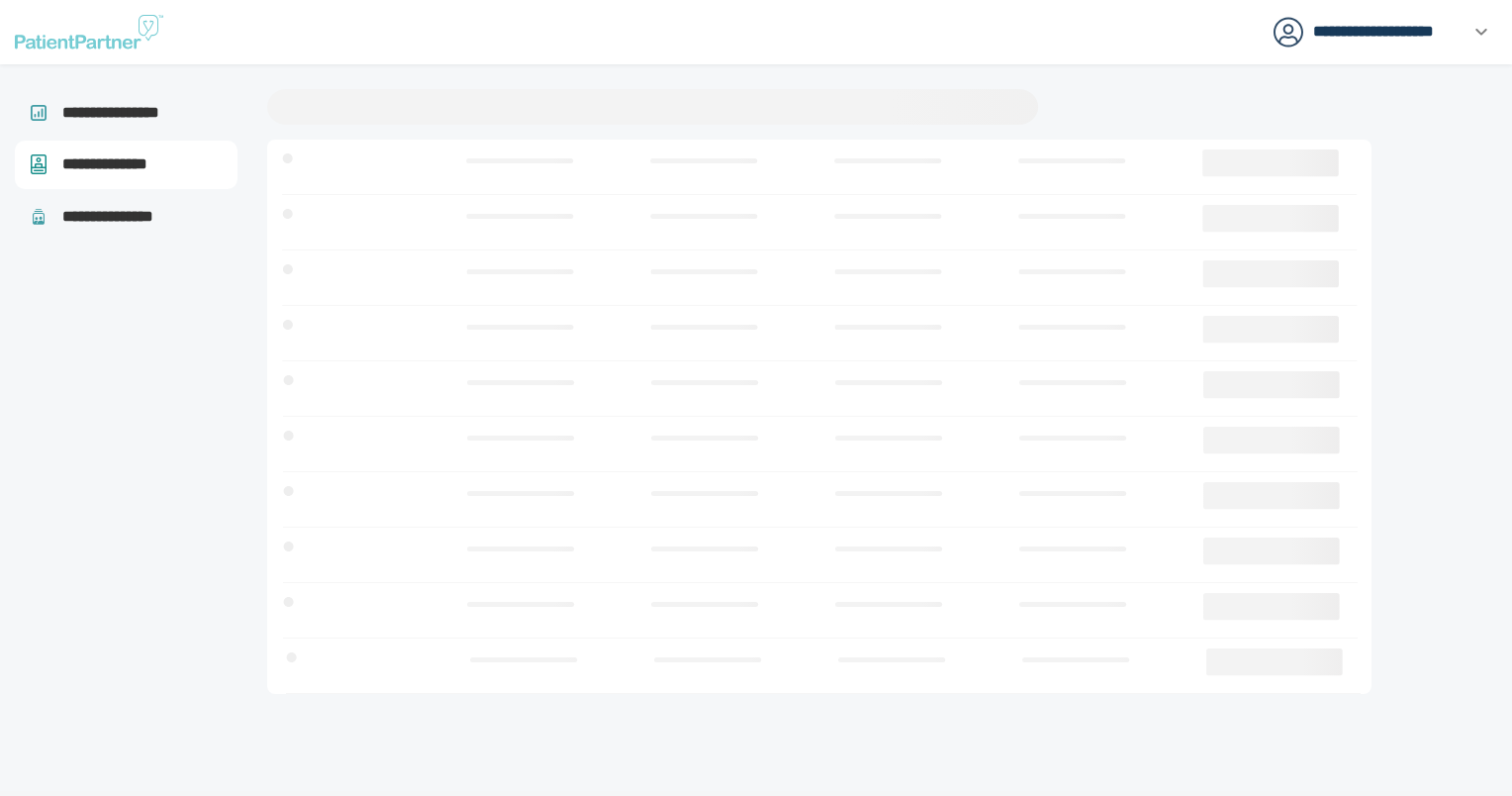 scroll, scrollTop: 0, scrollLeft: 0, axis: both 